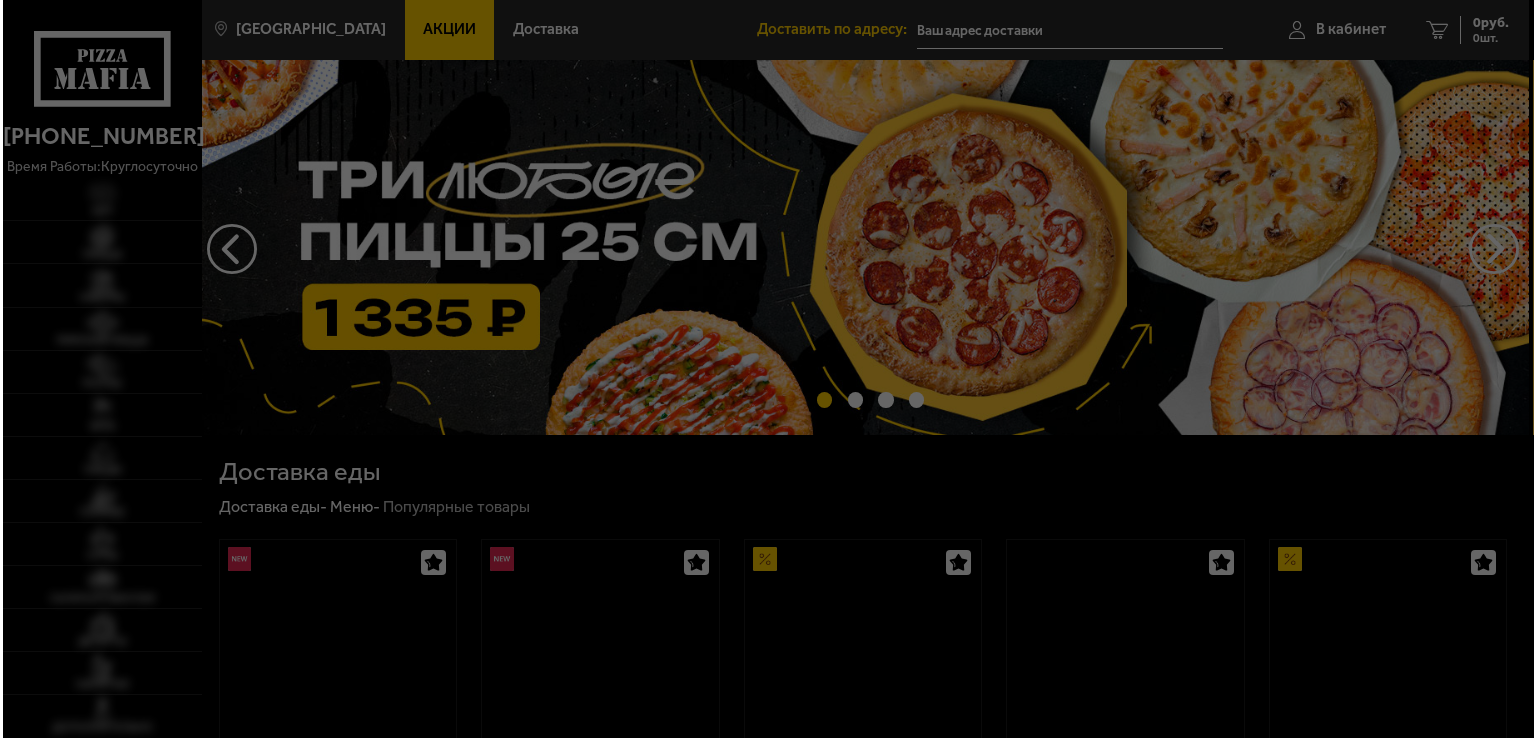 scroll, scrollTop: 0, scrollLeft: 0, axis: both 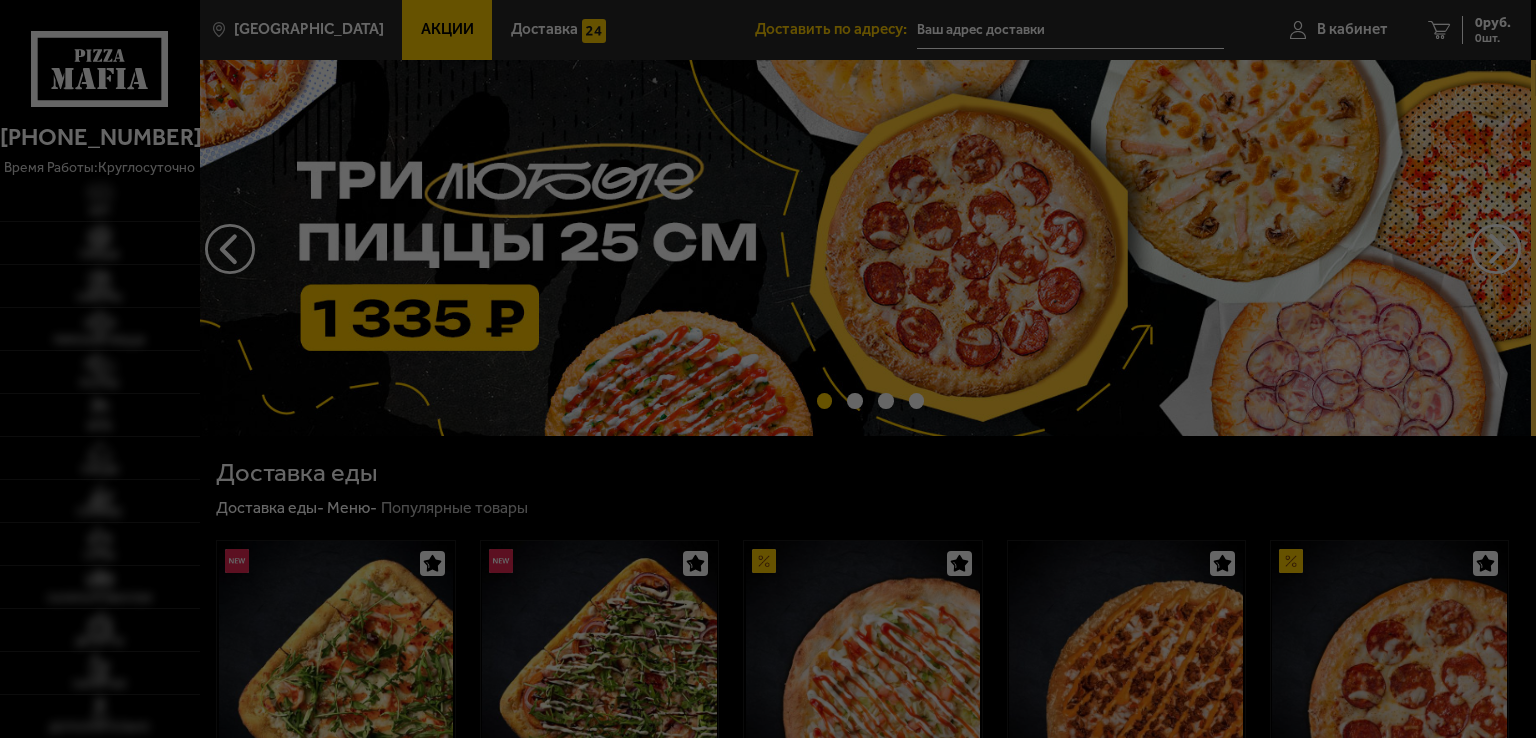 type on "[STREET_ADDRESS][PERSON_NAME]" 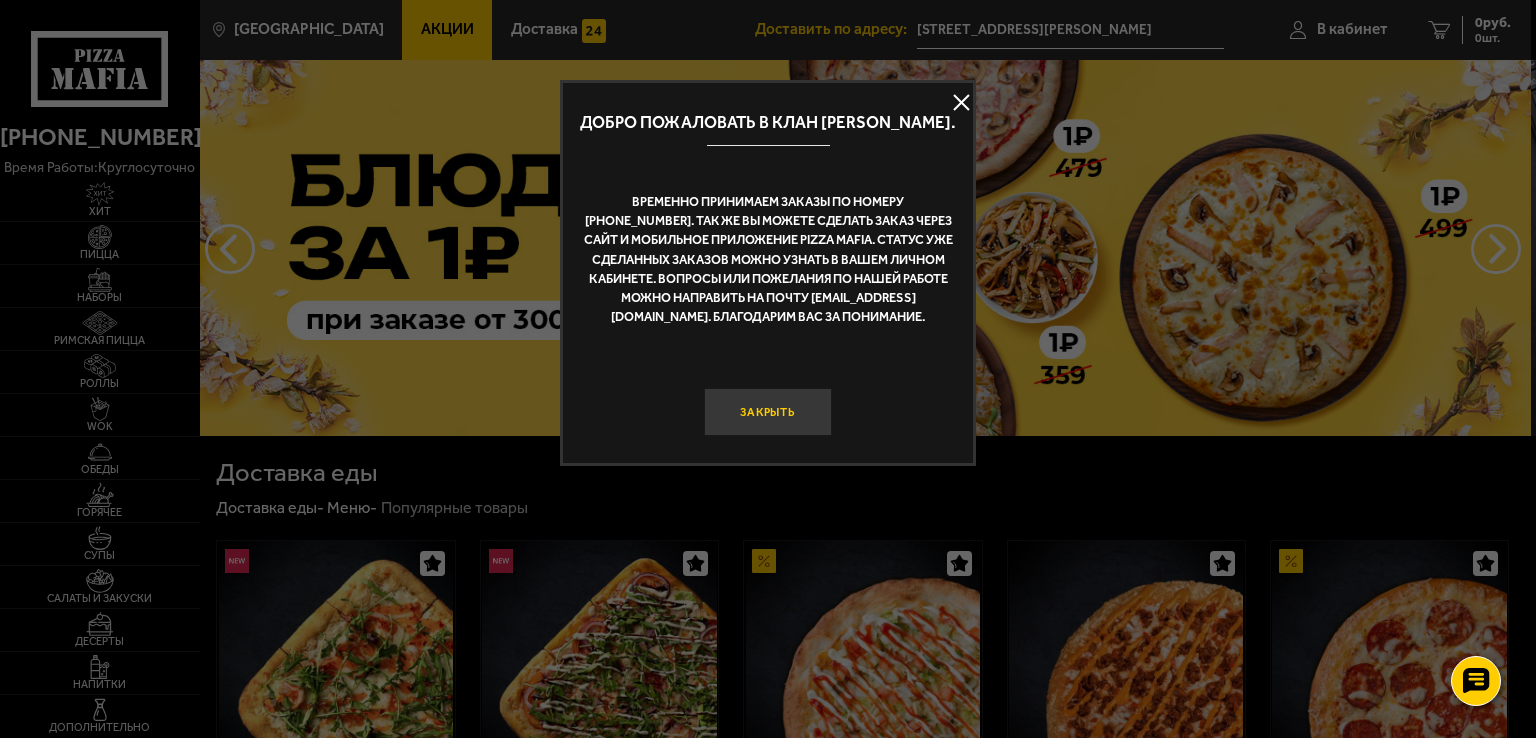 click on "Закрыть" at bounding box center (768, 412) 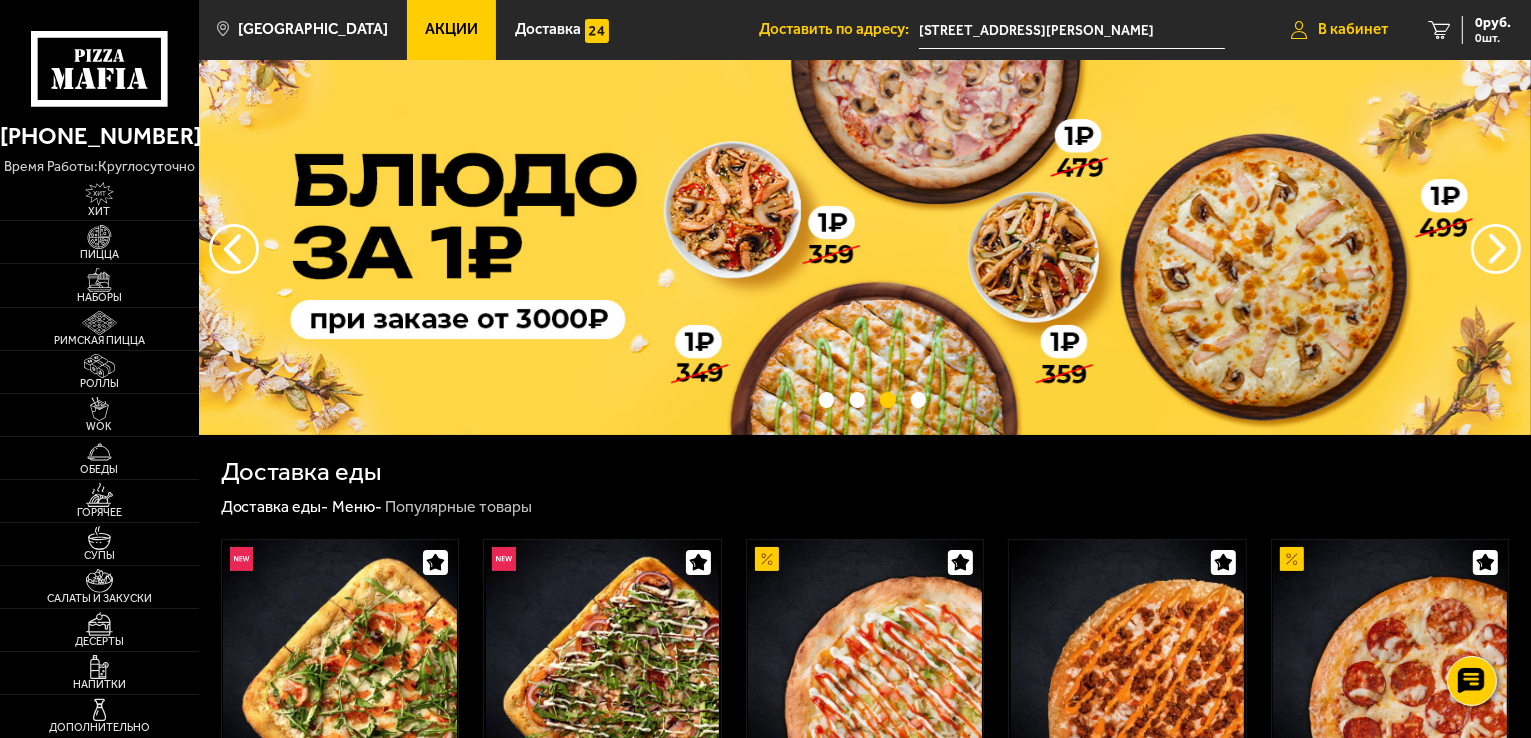 click on "В кабинет" at bounding box center [1353, 29] 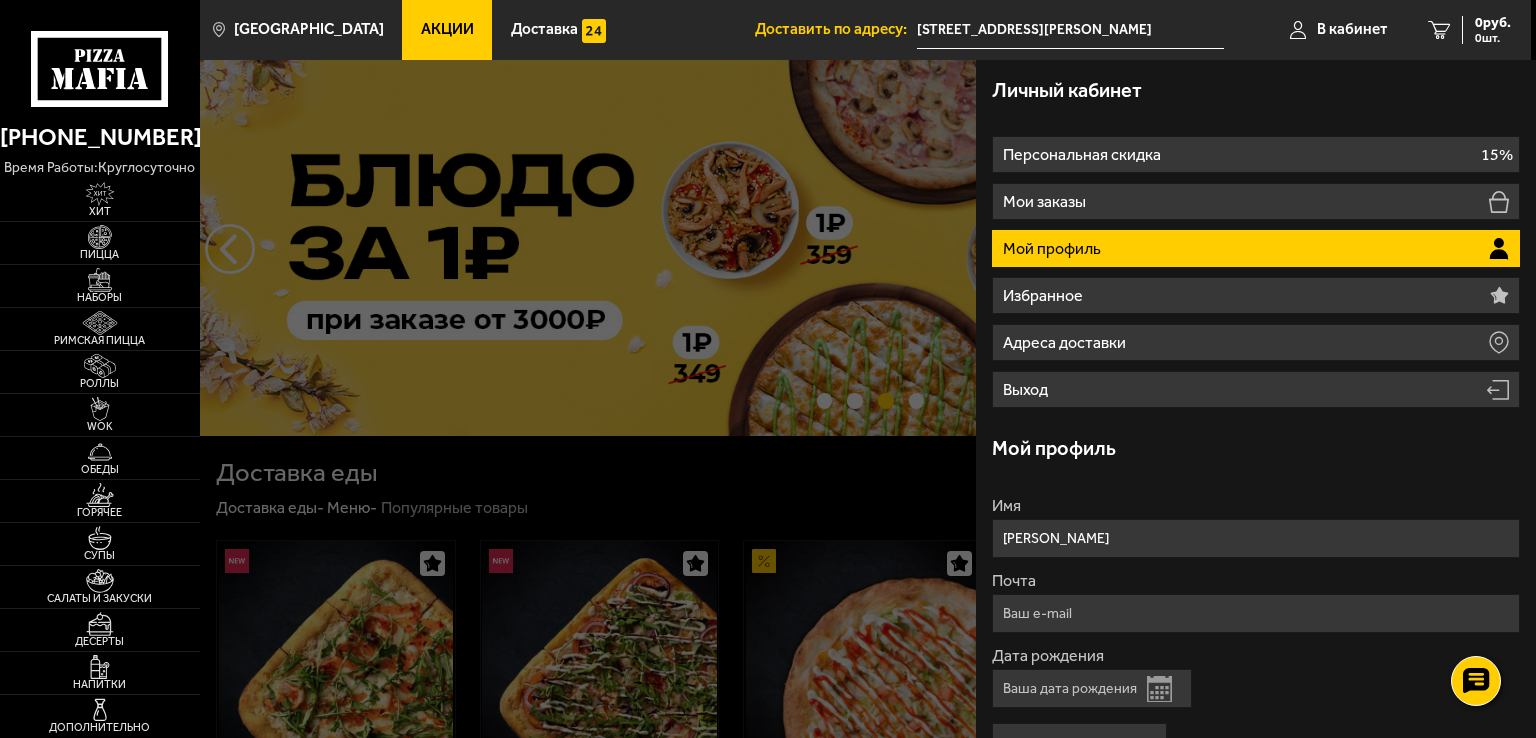 click on "Мой профиль" at bounding box center [1256, 248] 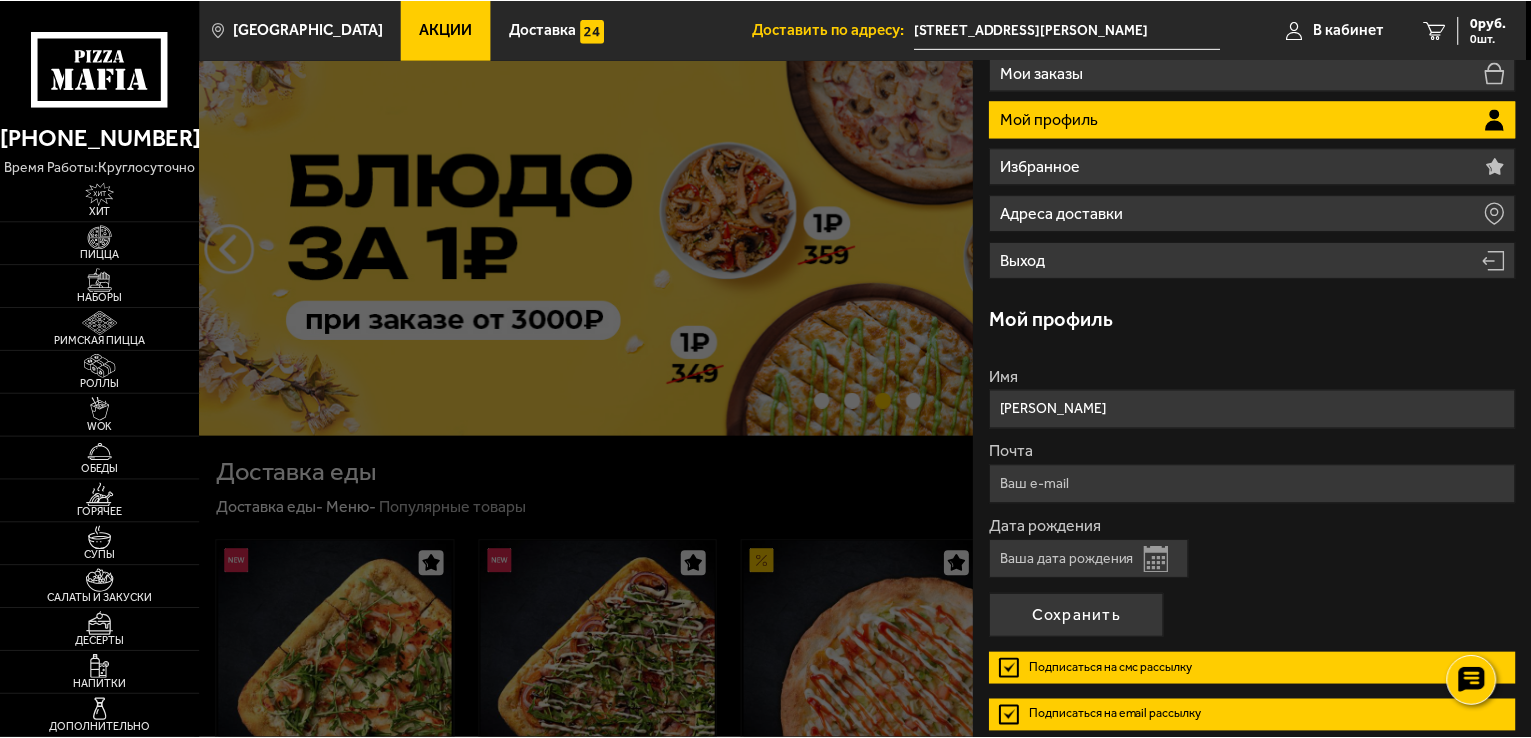 scroll, scrollTop: 213, scrollLeft: 0, axis: vertical 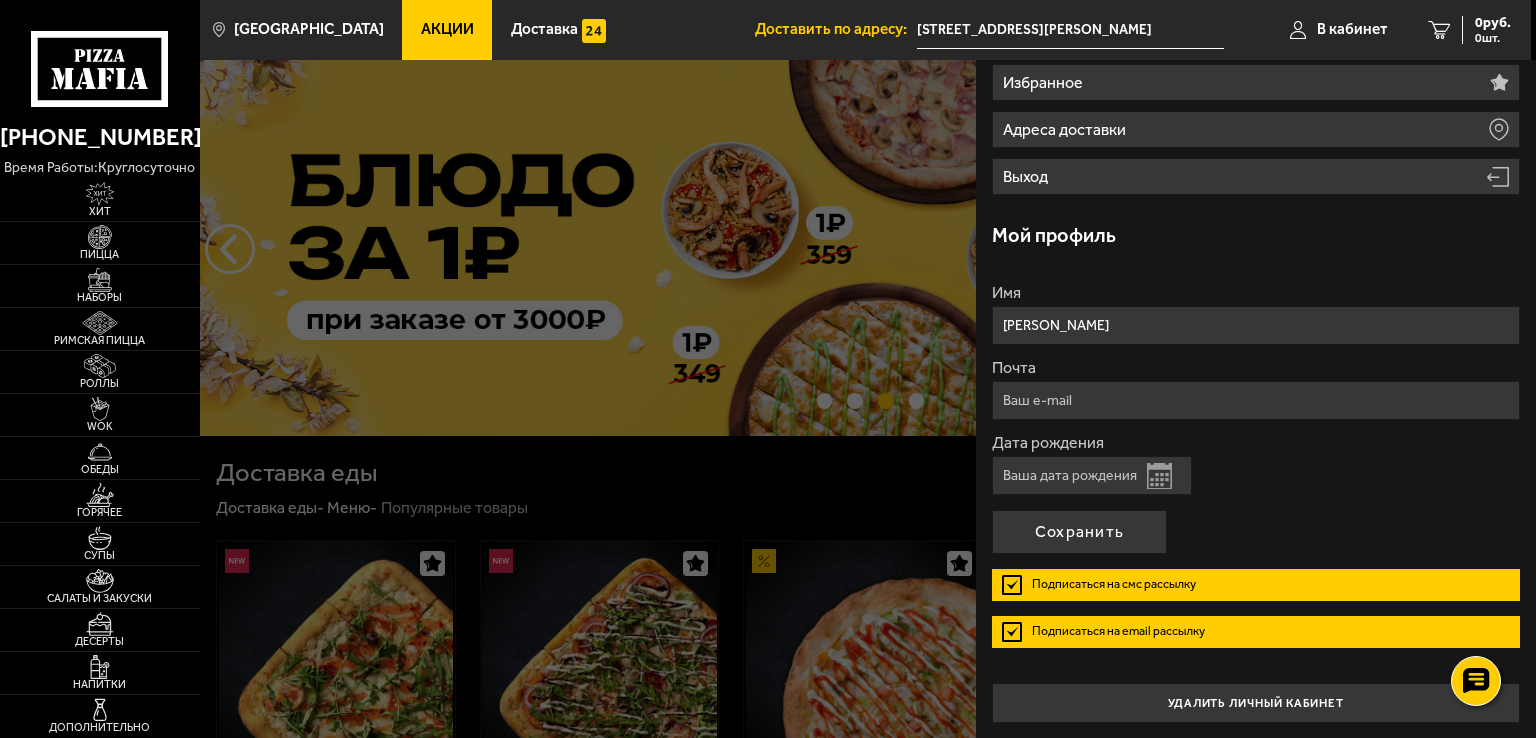click at bounding box center [968, 429] 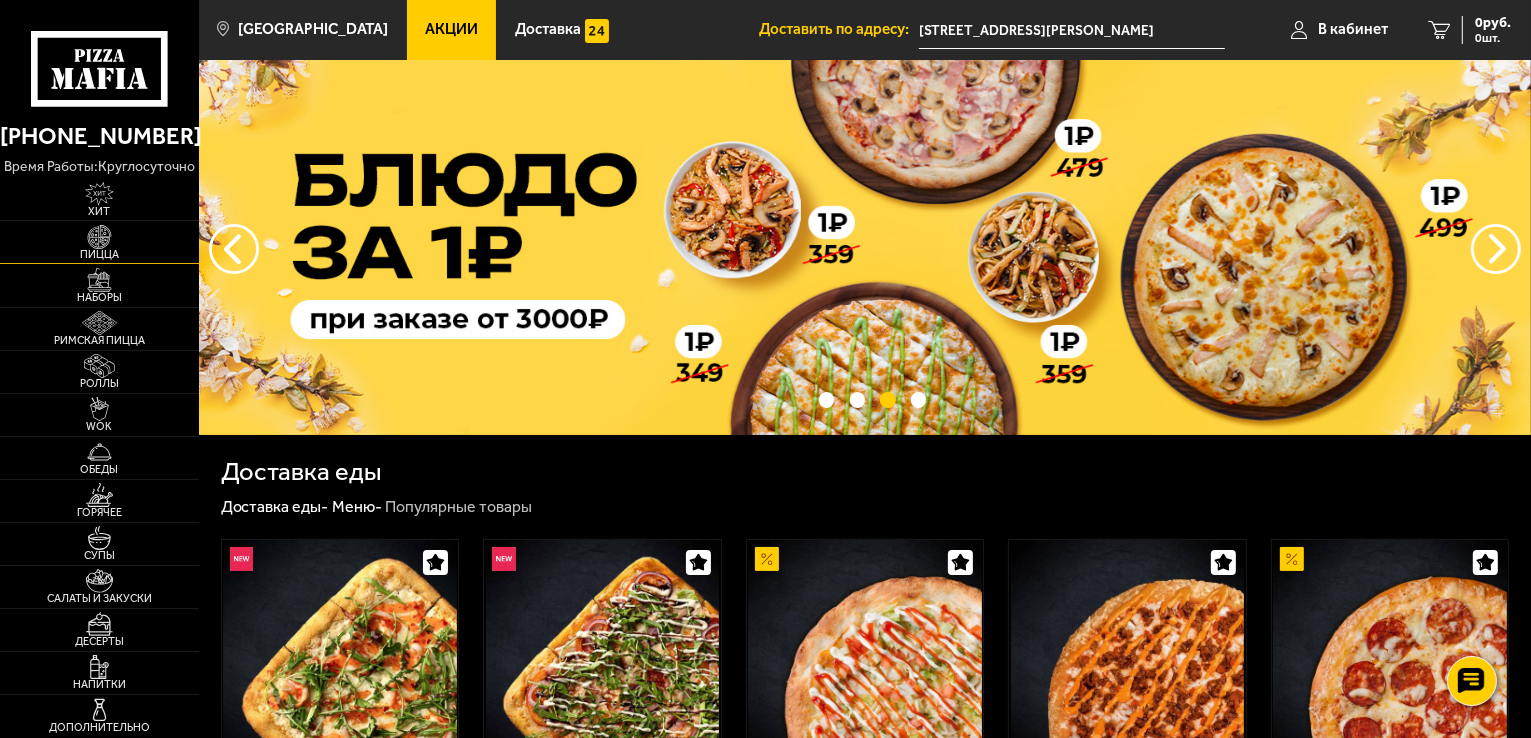 click at bounding box center (99, 237) 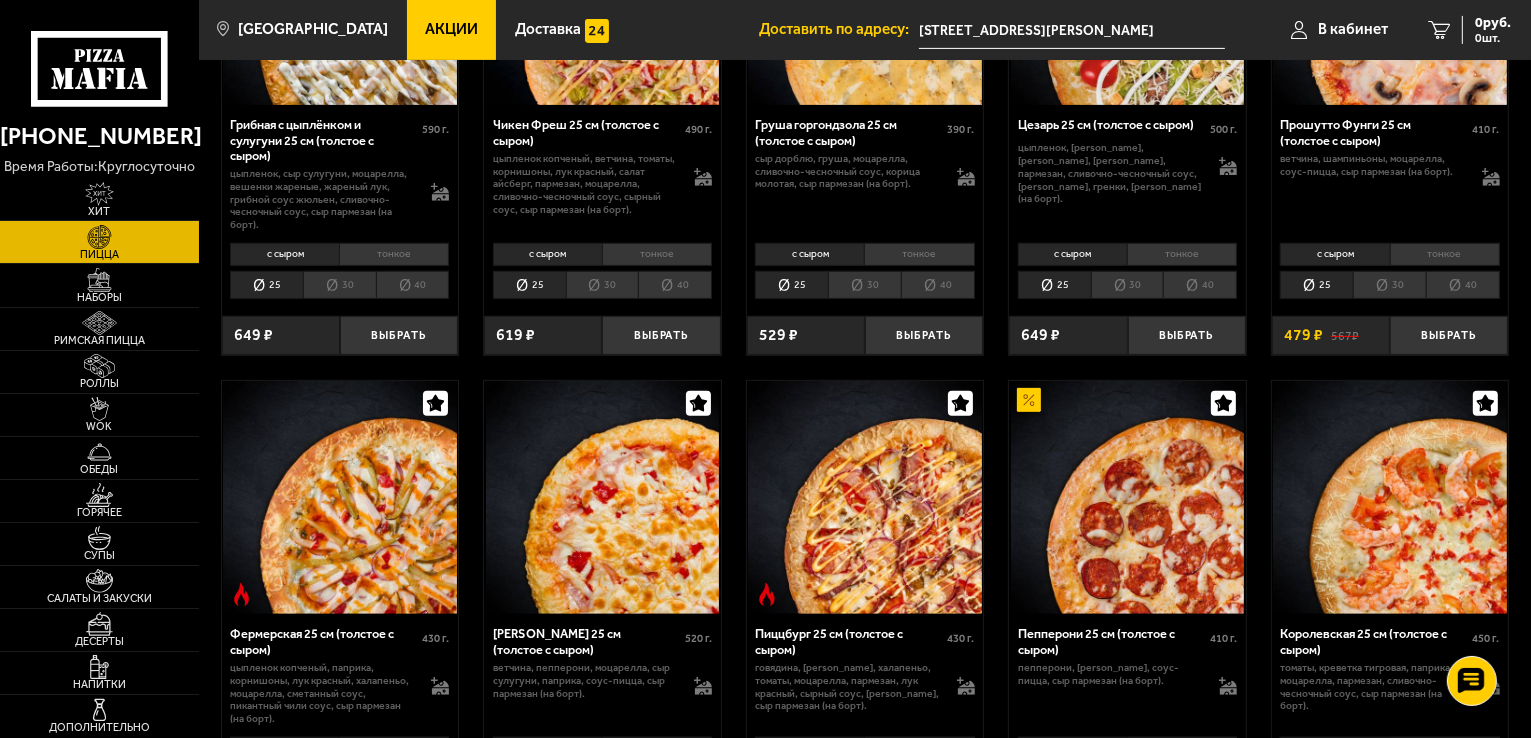 scroll, scrollTop: 1000, scrollLeft: 0, axis: vertical 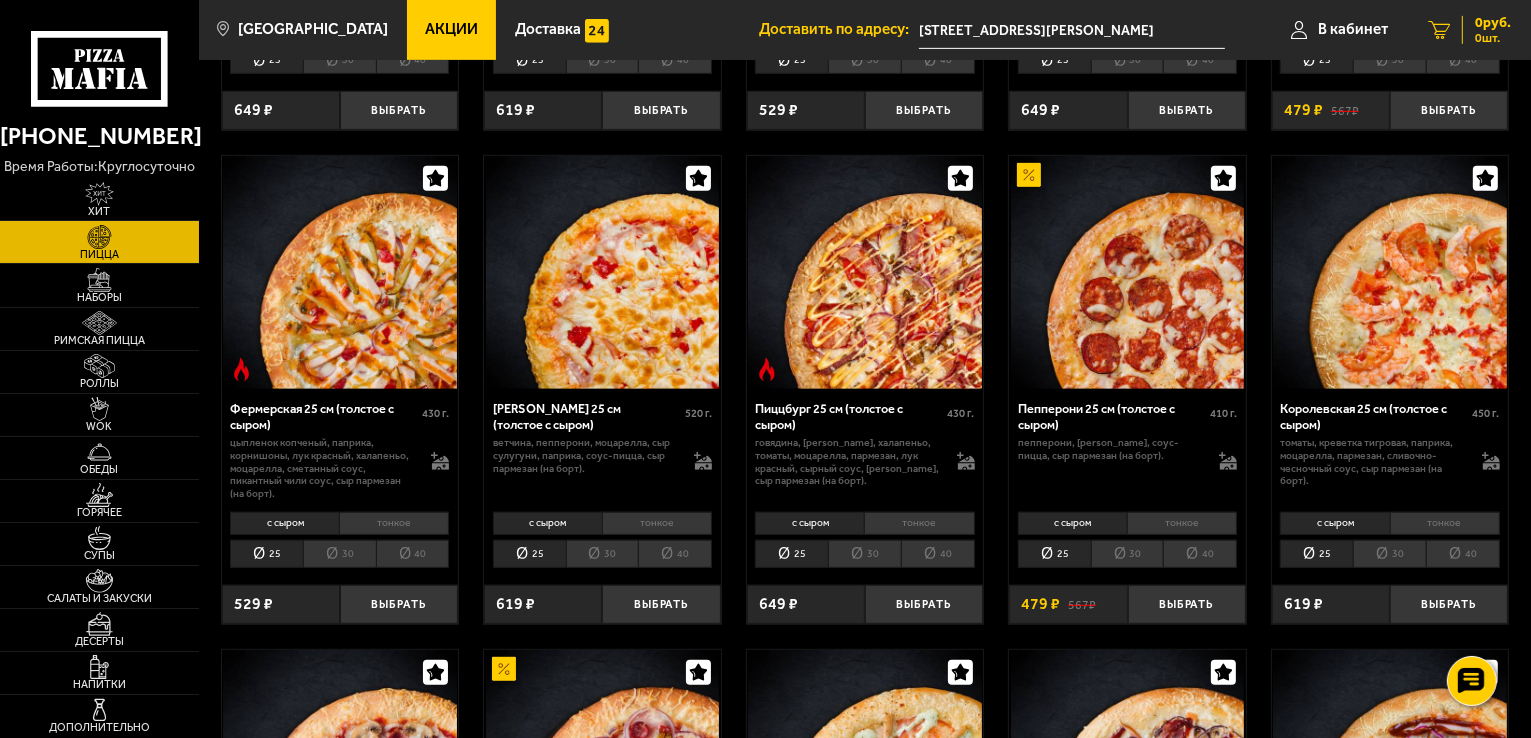 click on "0  руб. 0  шт." at bounding box center [1486, 30] 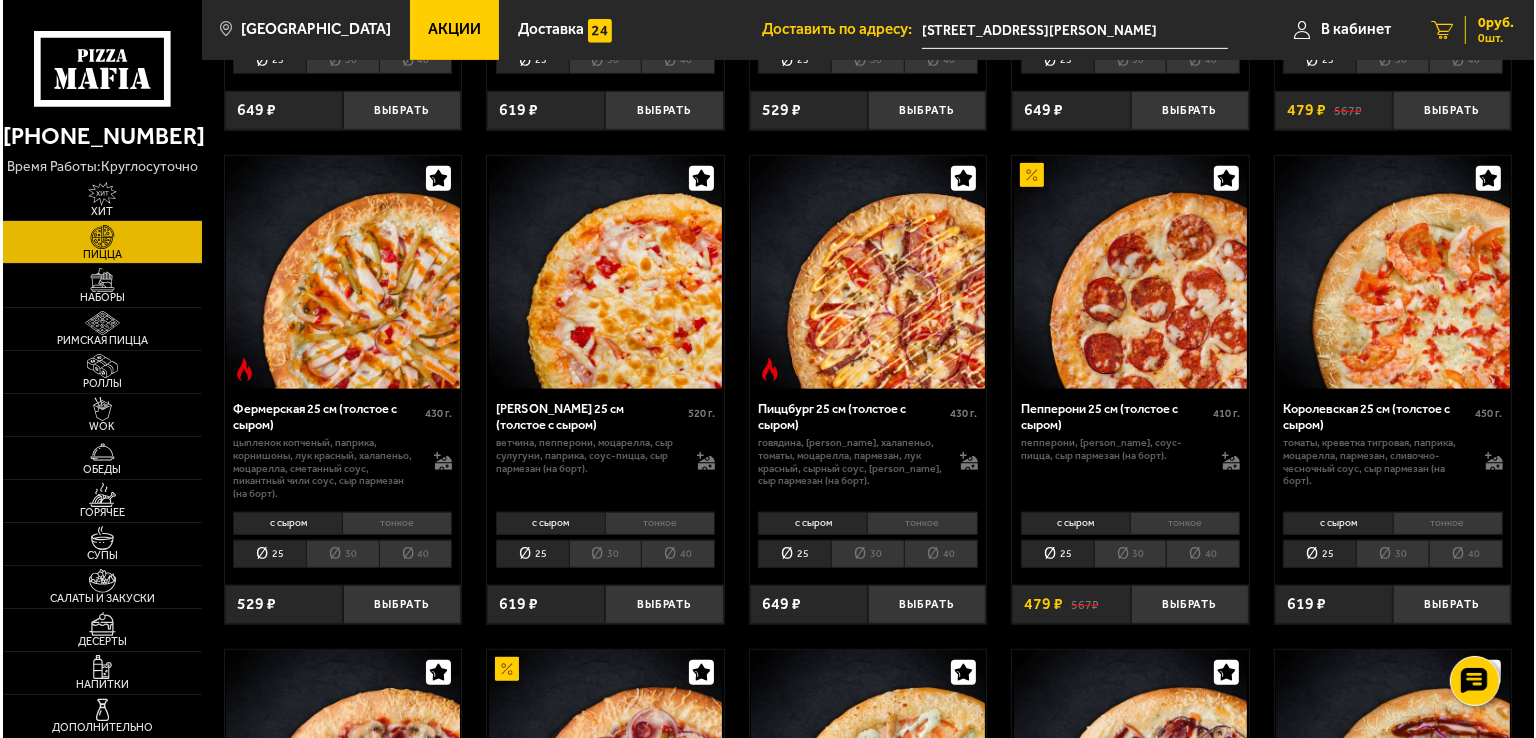 scroll, scrollTop: 0, scrollLeft: 0, axis: both 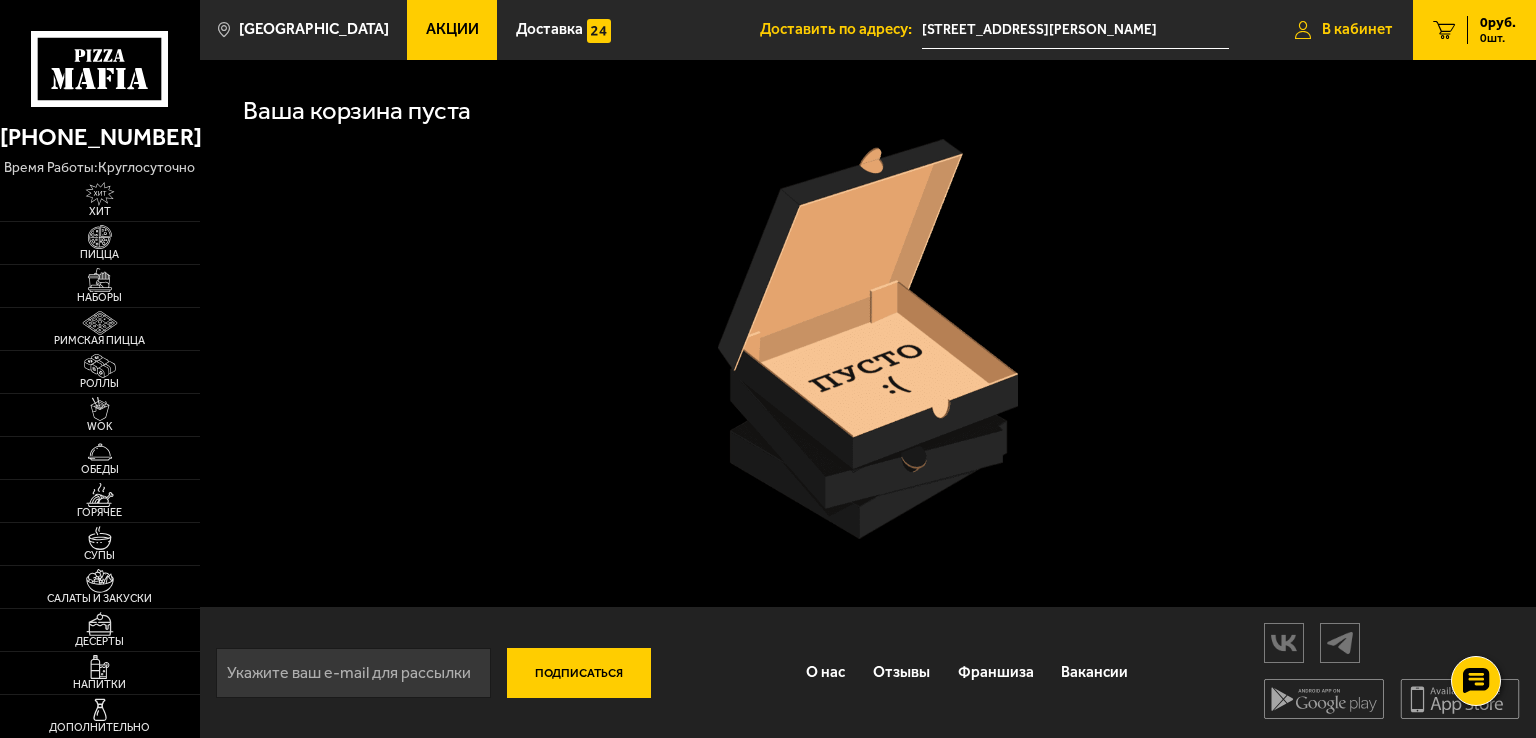 click on "В кабинет" at bounding box center [1344, 30] 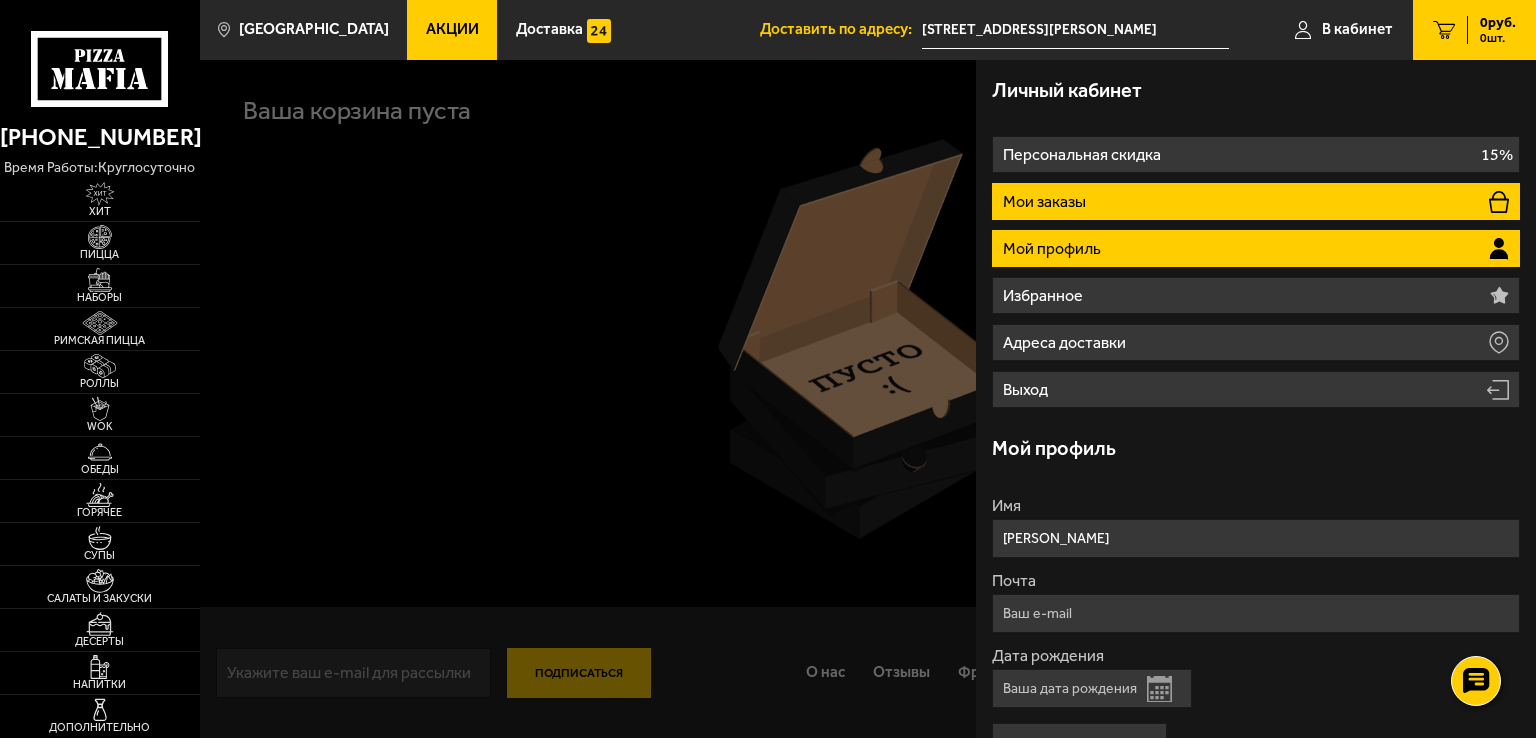 click on "Мои заказы" at bounding box center (1256, 201) 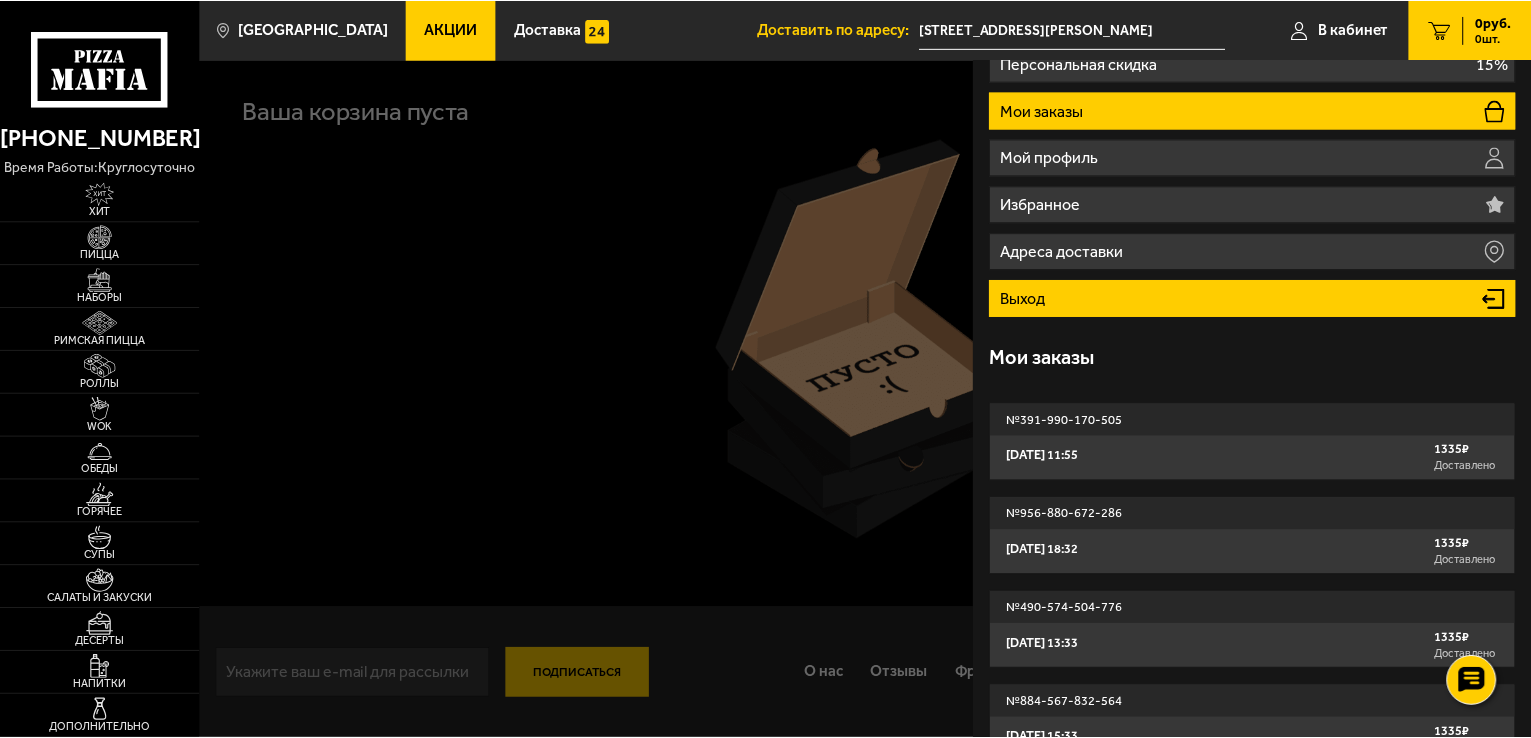 scroll, scrollTop: 300, scrollLeft: 0, axis: vertical 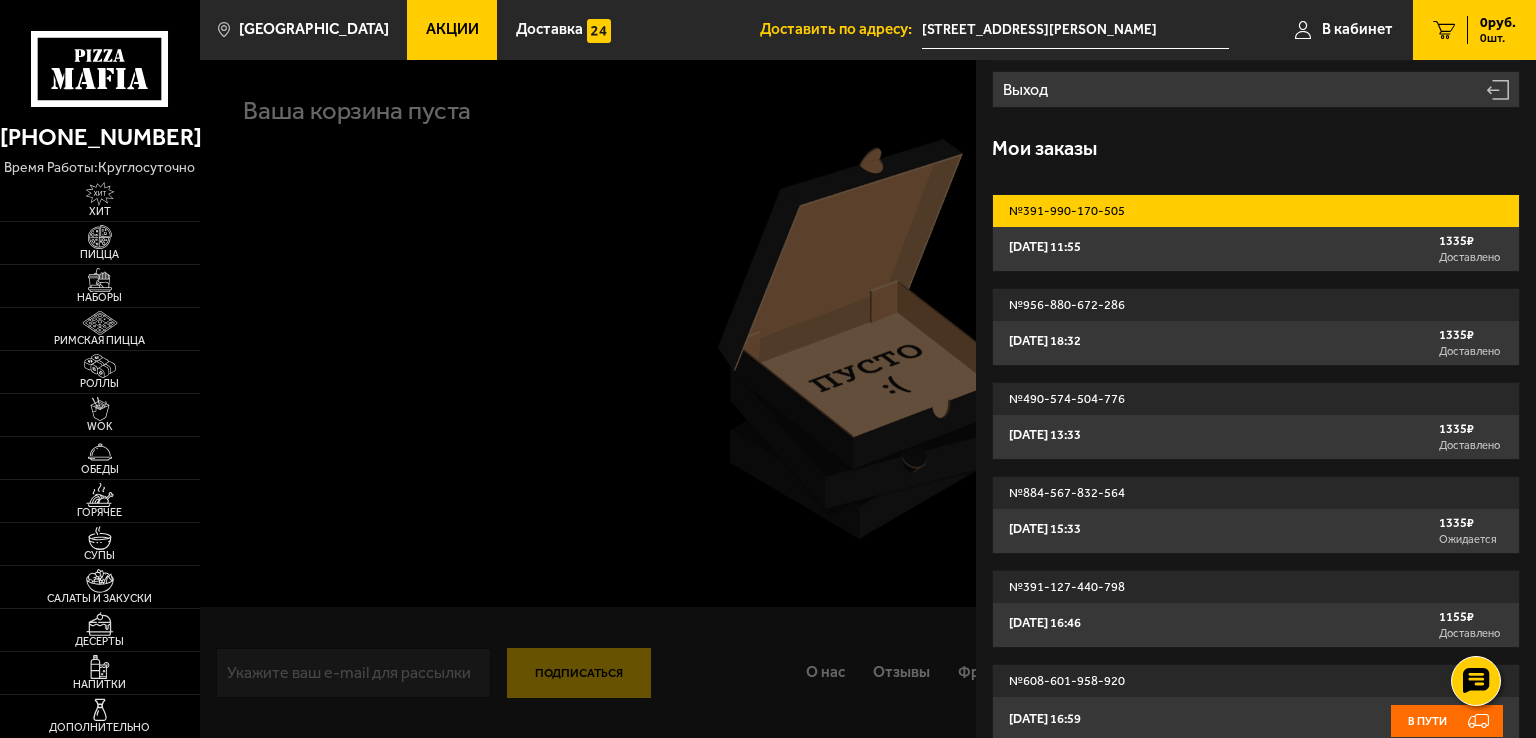 click on "№  391-990-170-505" at bounding box center [1256, 211] 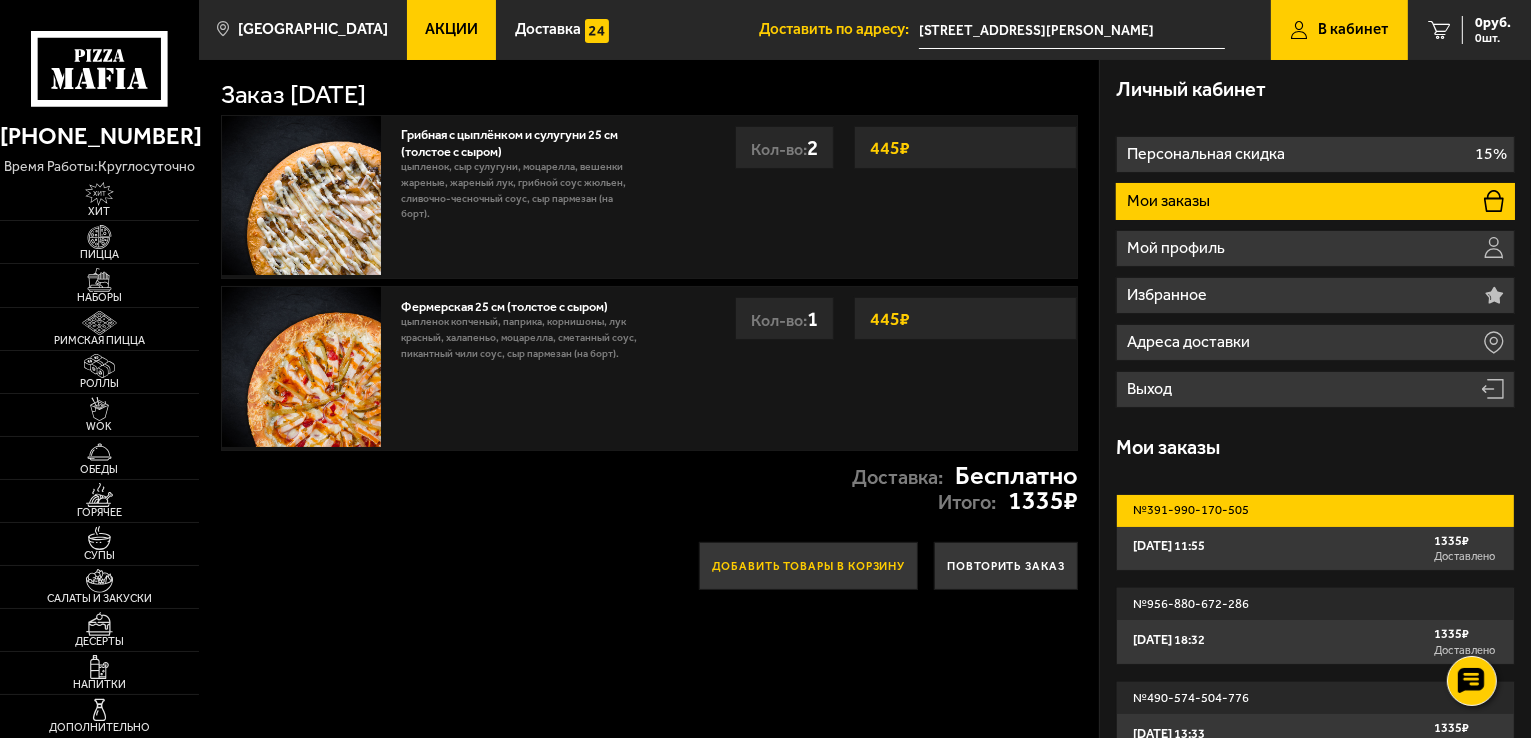 click on "Добавить товары в корзину" at bounding box center (808, 566) 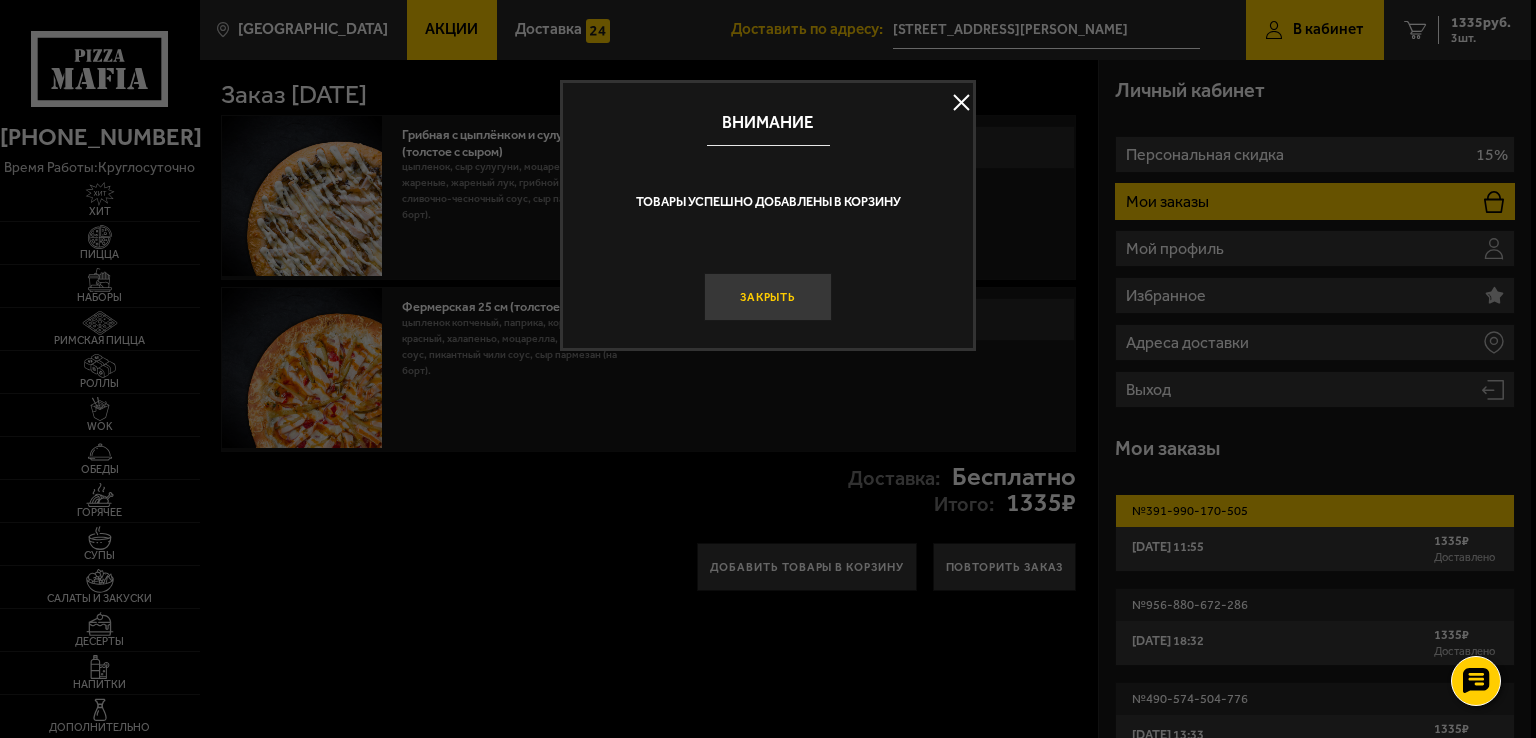click on "Закрыть" at bounding box center [768, 297] 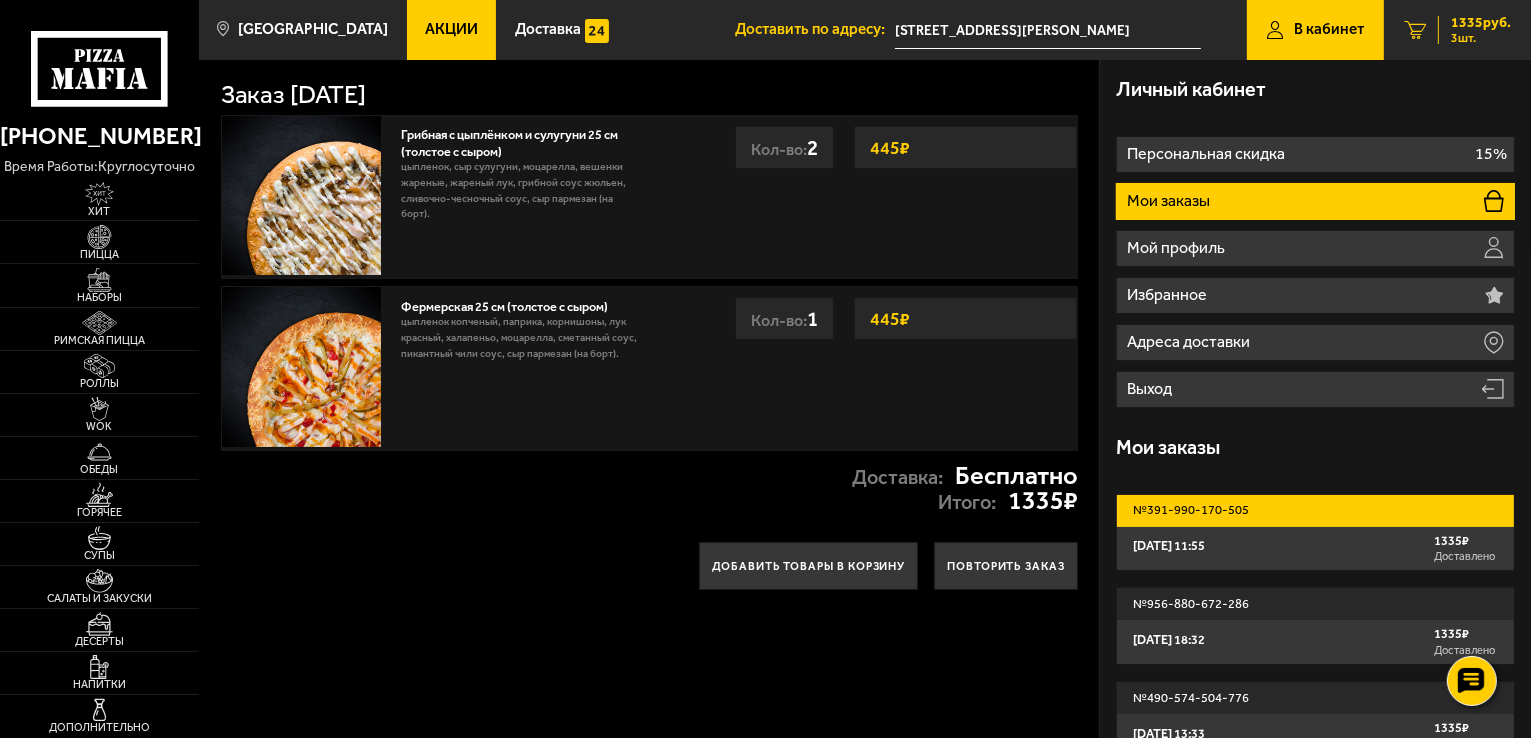 click on "1335  руб. 3  шт." at bounding box center [1474, 30] 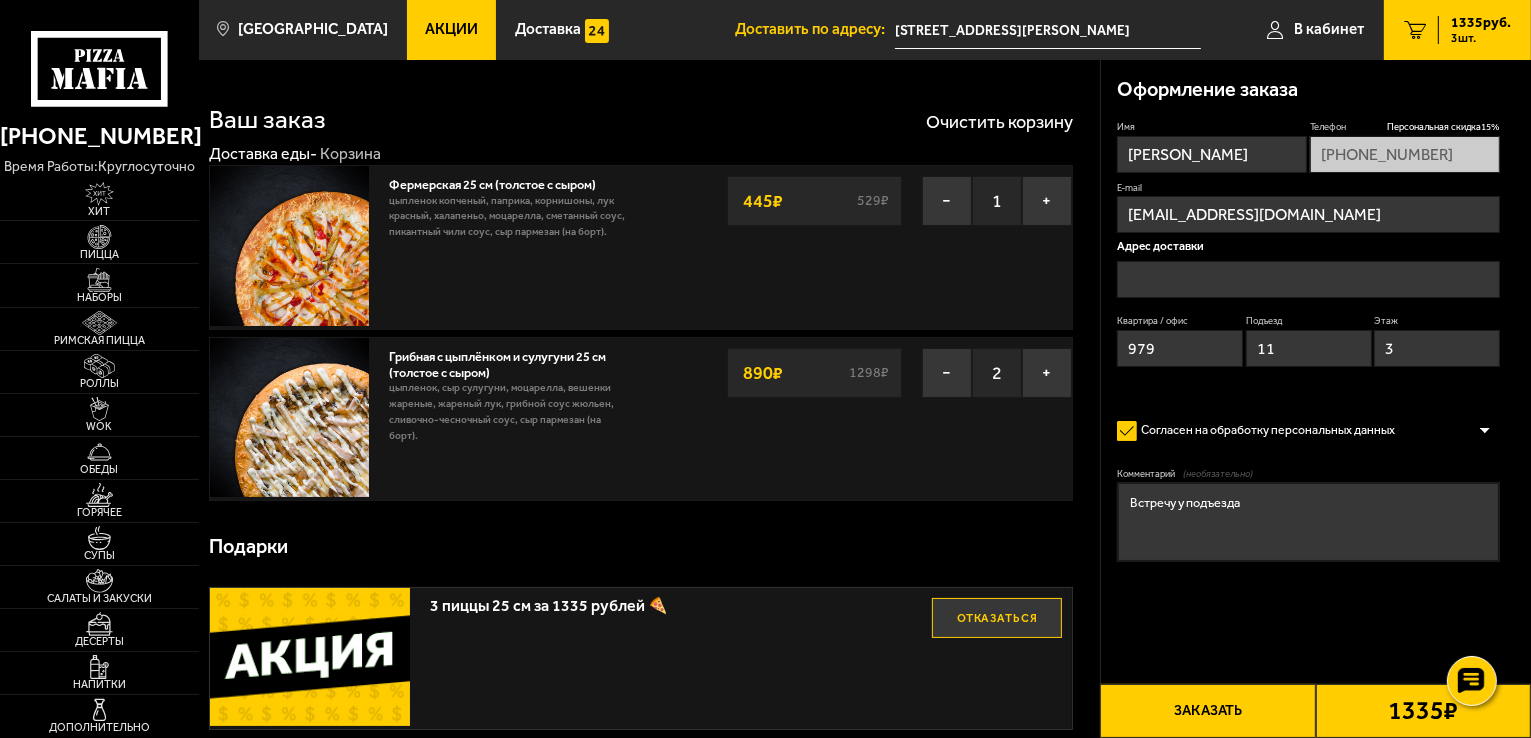 type on "[STREET_ADDRESS][PERSON_NAME]" 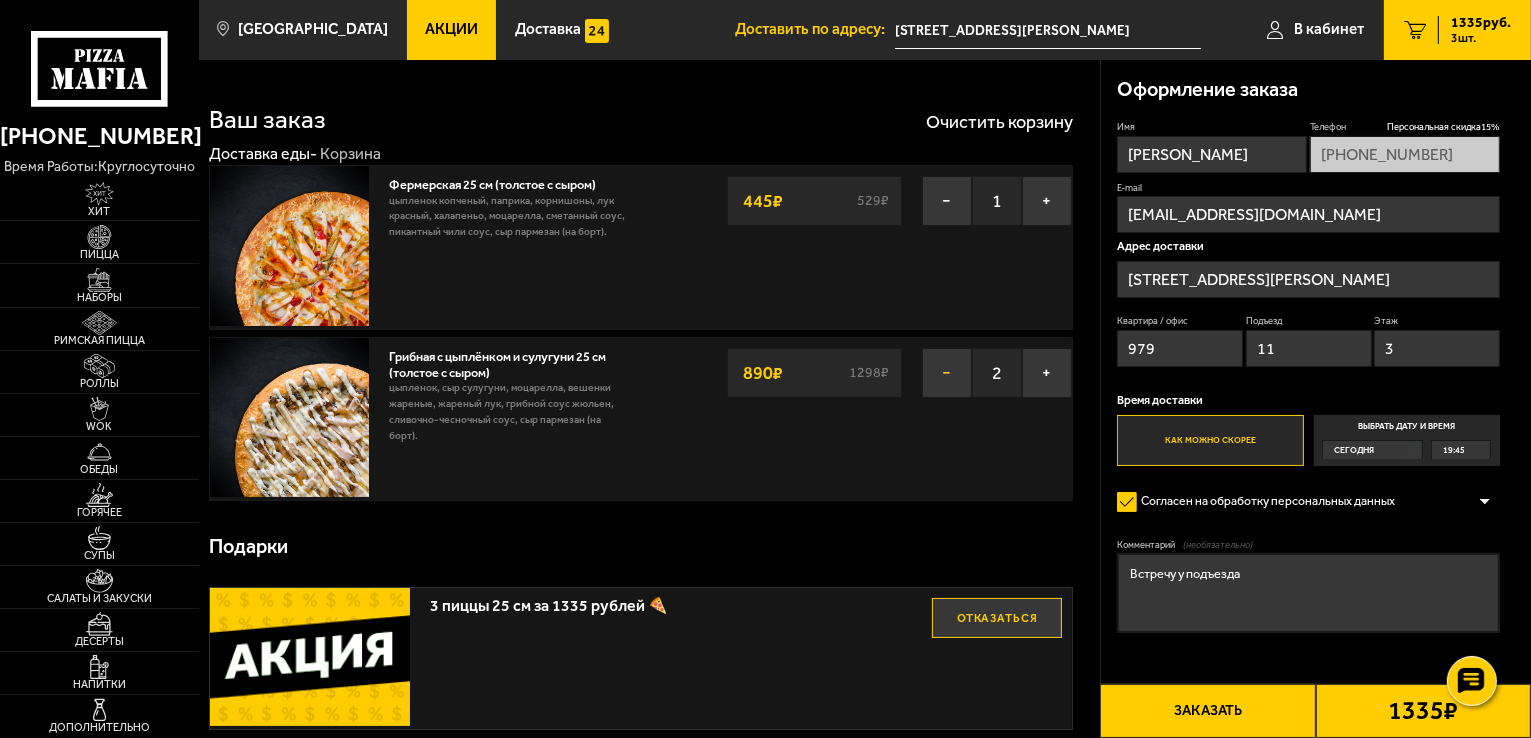 click on "−" at bounding box center [947, 373] 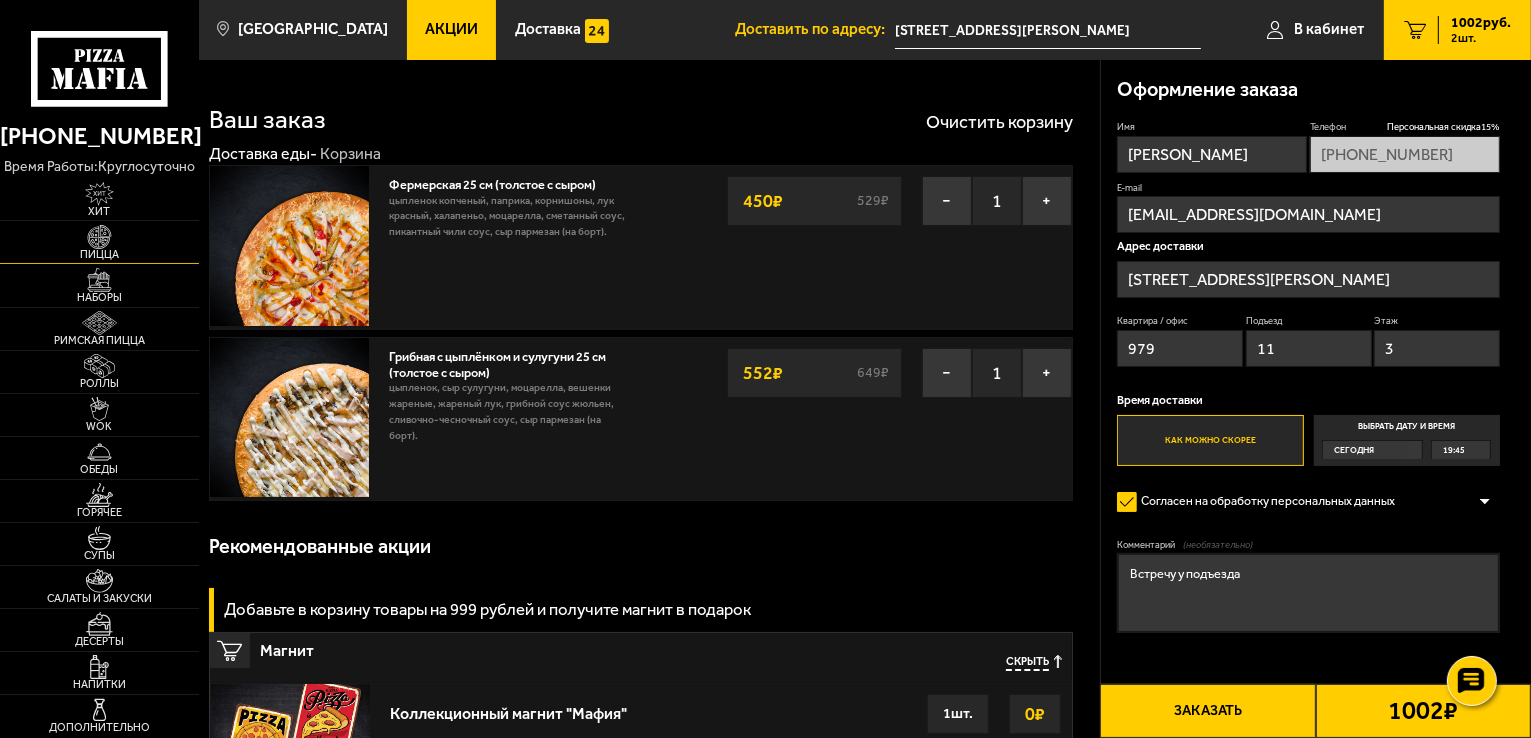 click at bounding box center [99, 237] 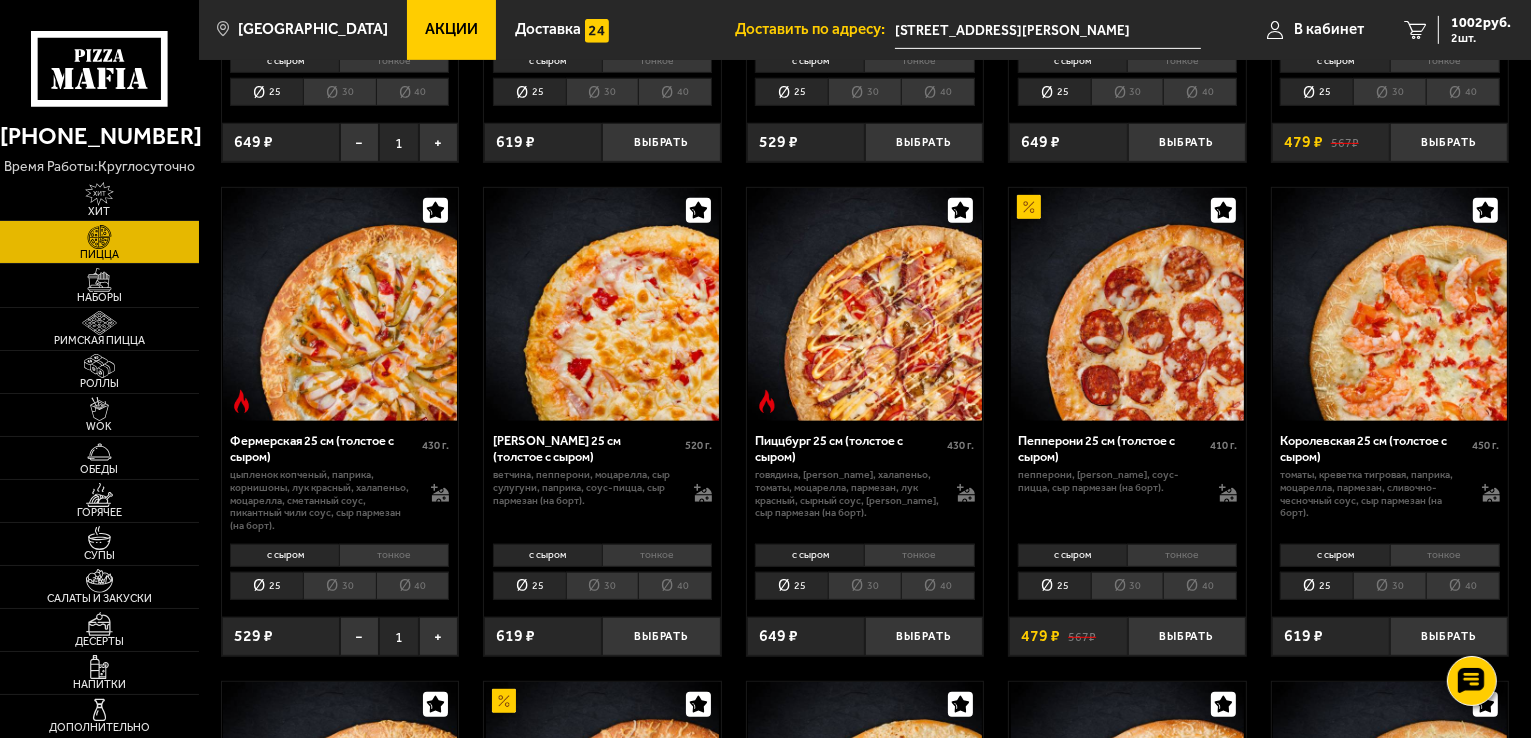 scroll, scrollTop: 1100, scrollLeft: 0, axis: vertical 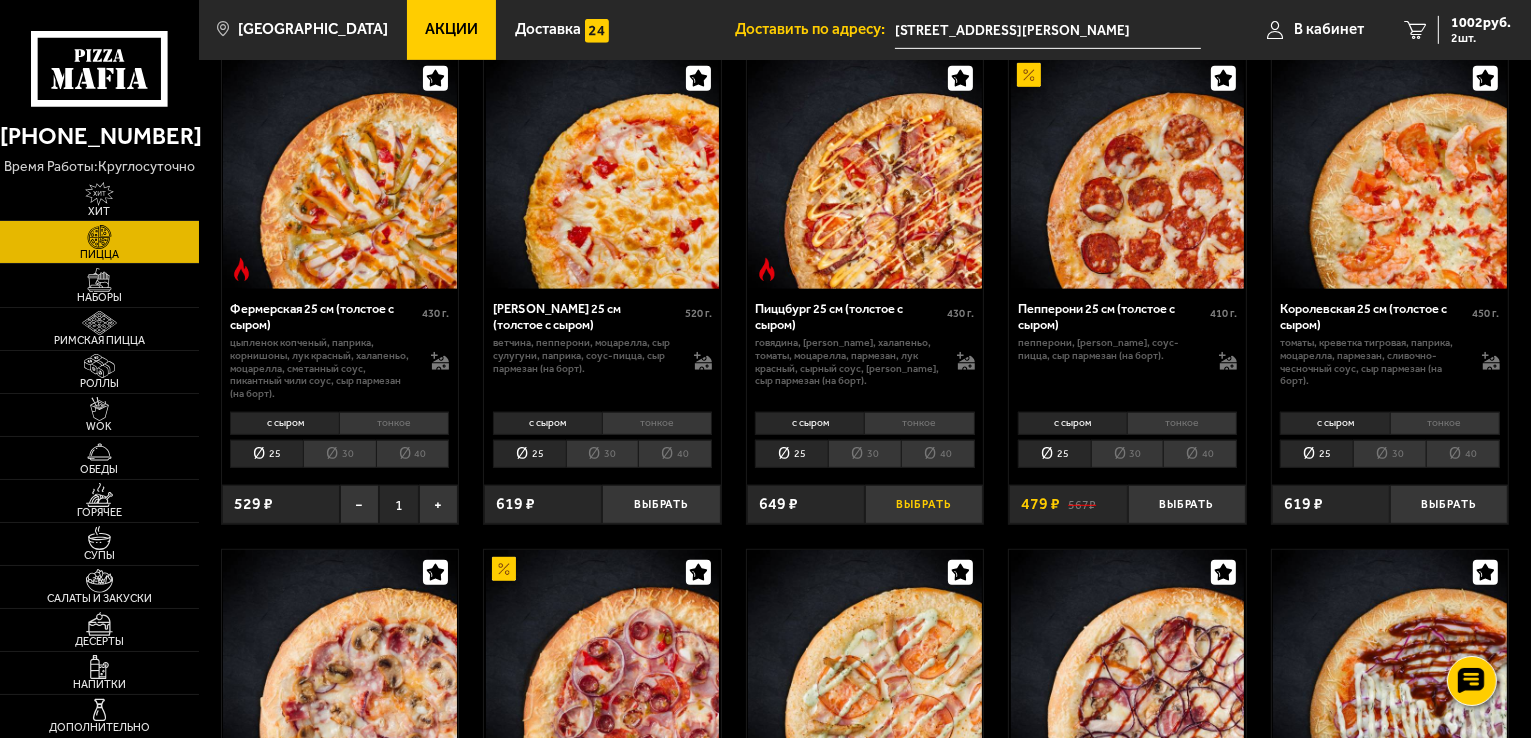 click on "Выбрать" at bounding box center [924, 504] 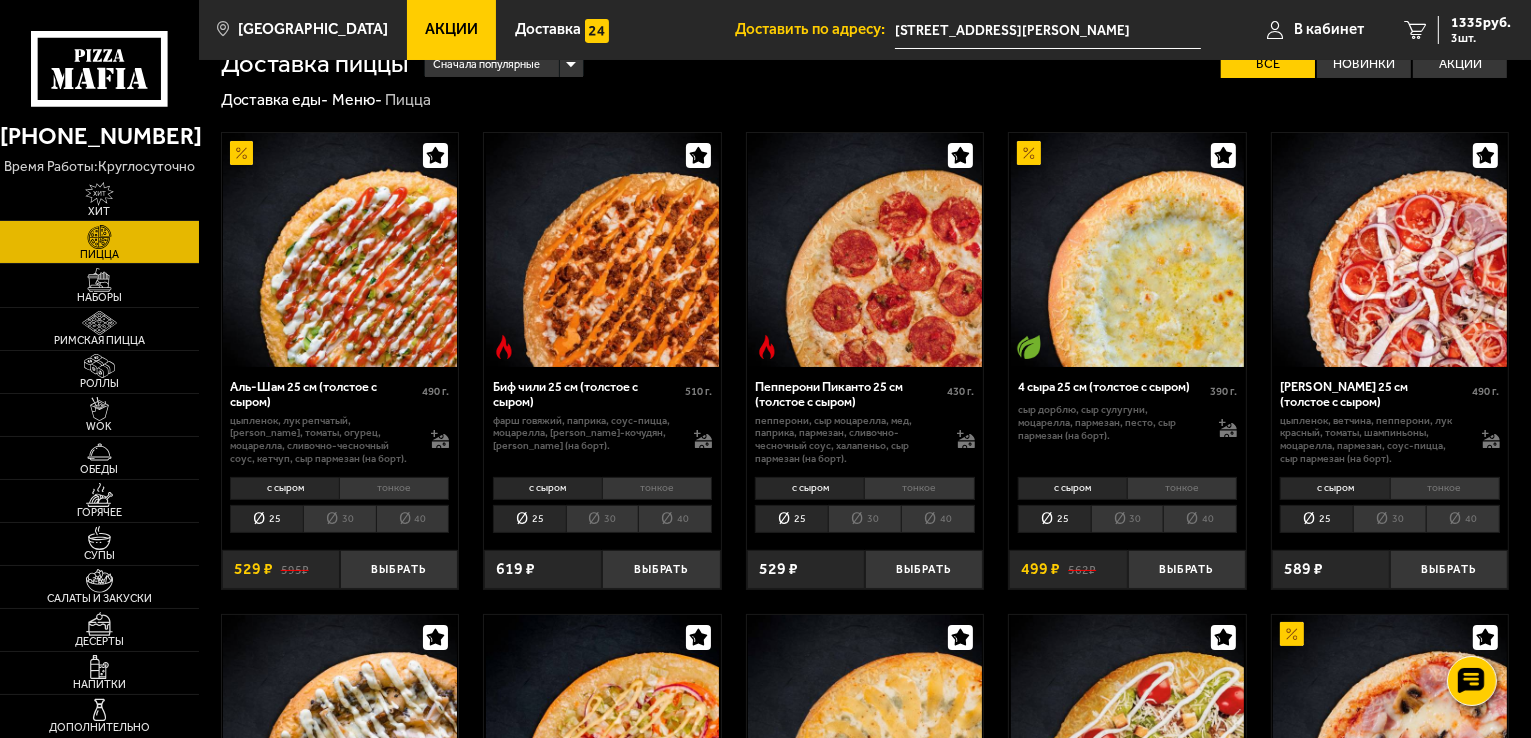 scroll, scrollTop: 0, scrollLeft: 0, axis: both 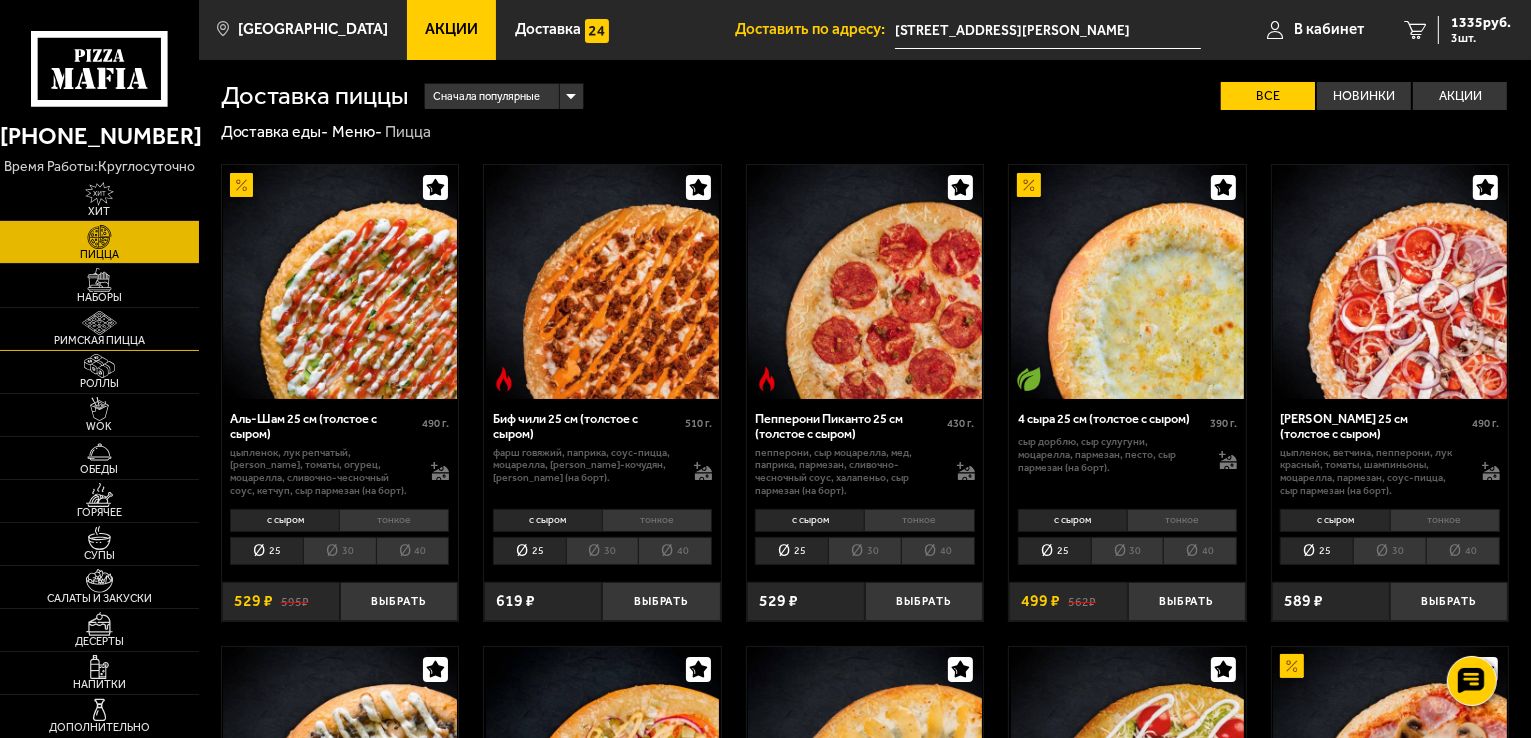 click at bounding box center [99, 323] 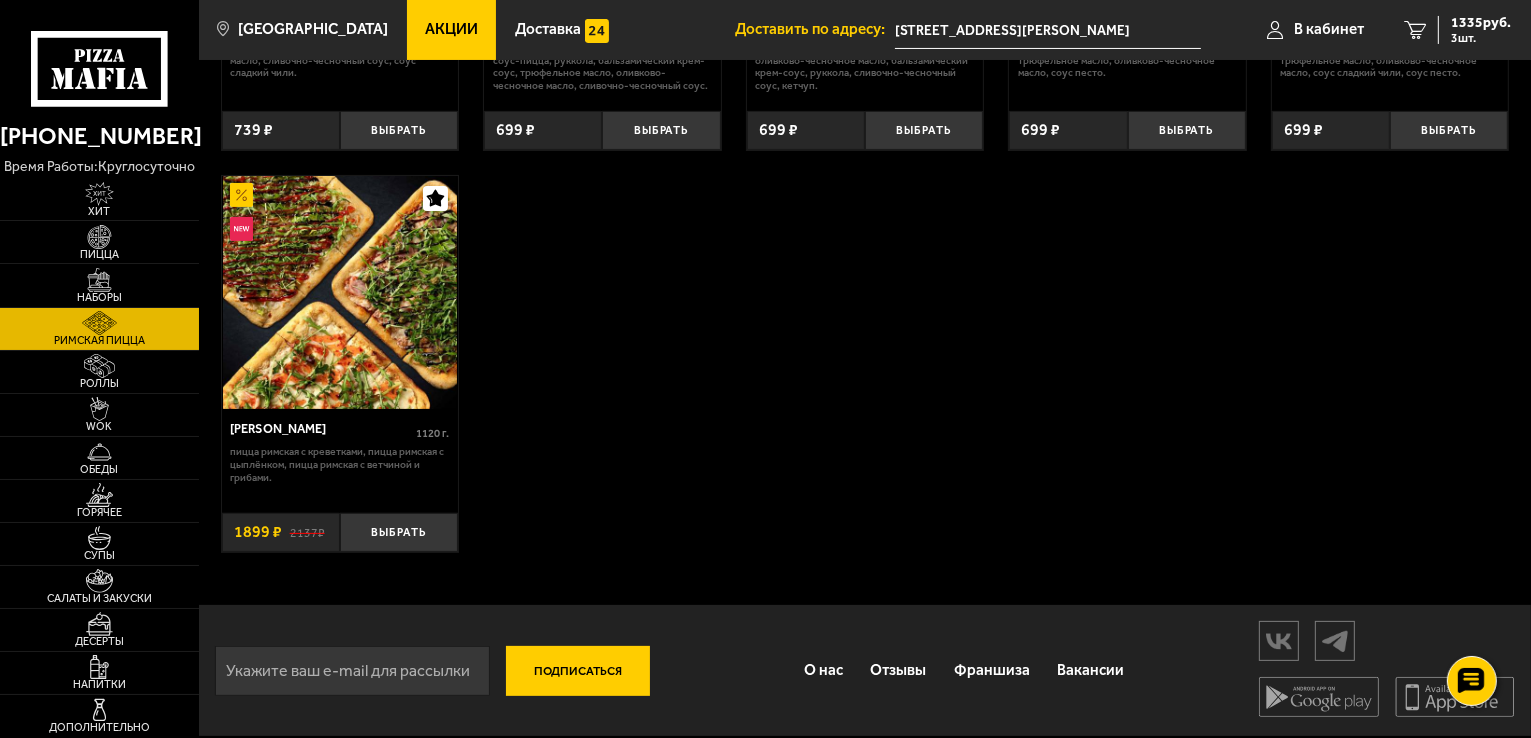 scroll, scrollTop: 0, scrollLeft: 0, axis: both 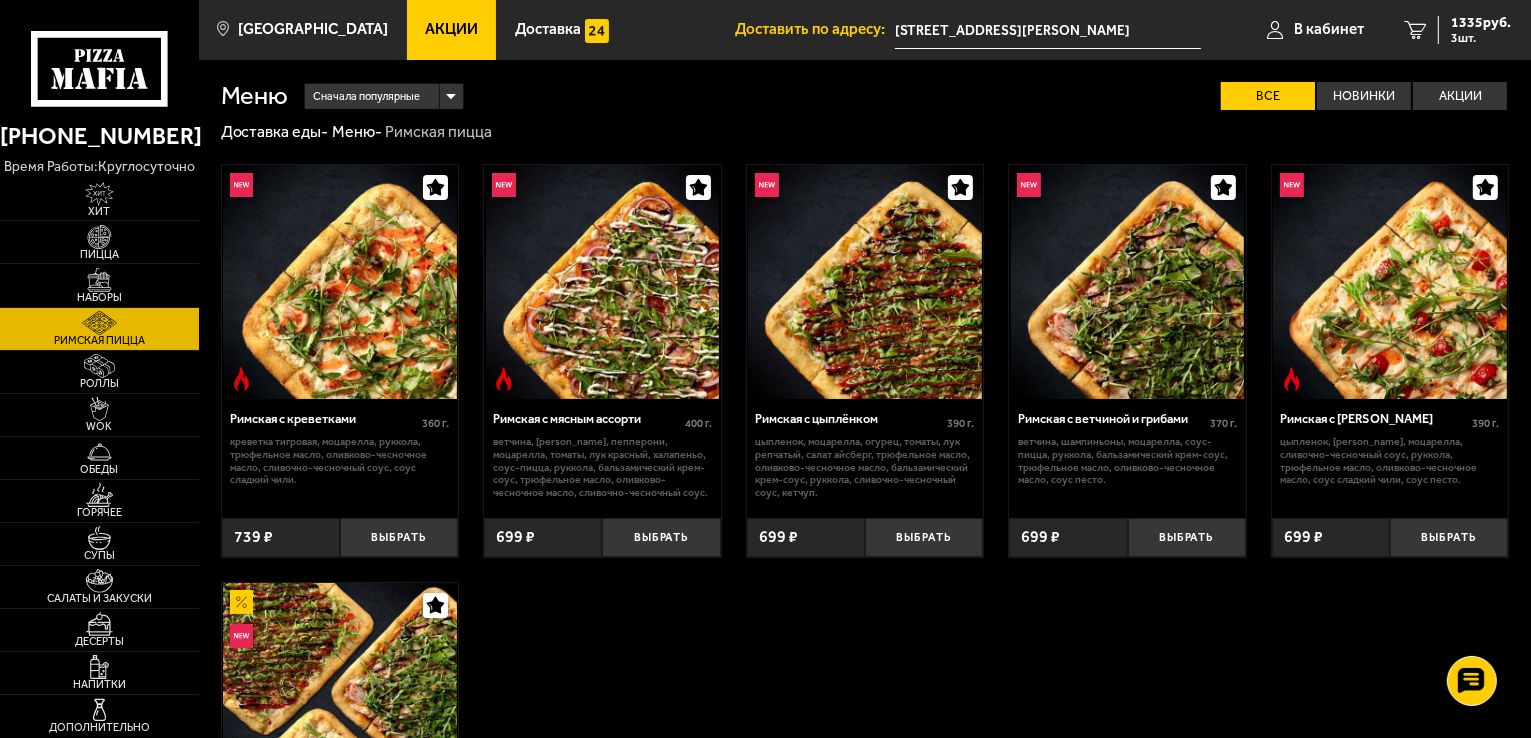 click at bounding box center [340, 282] 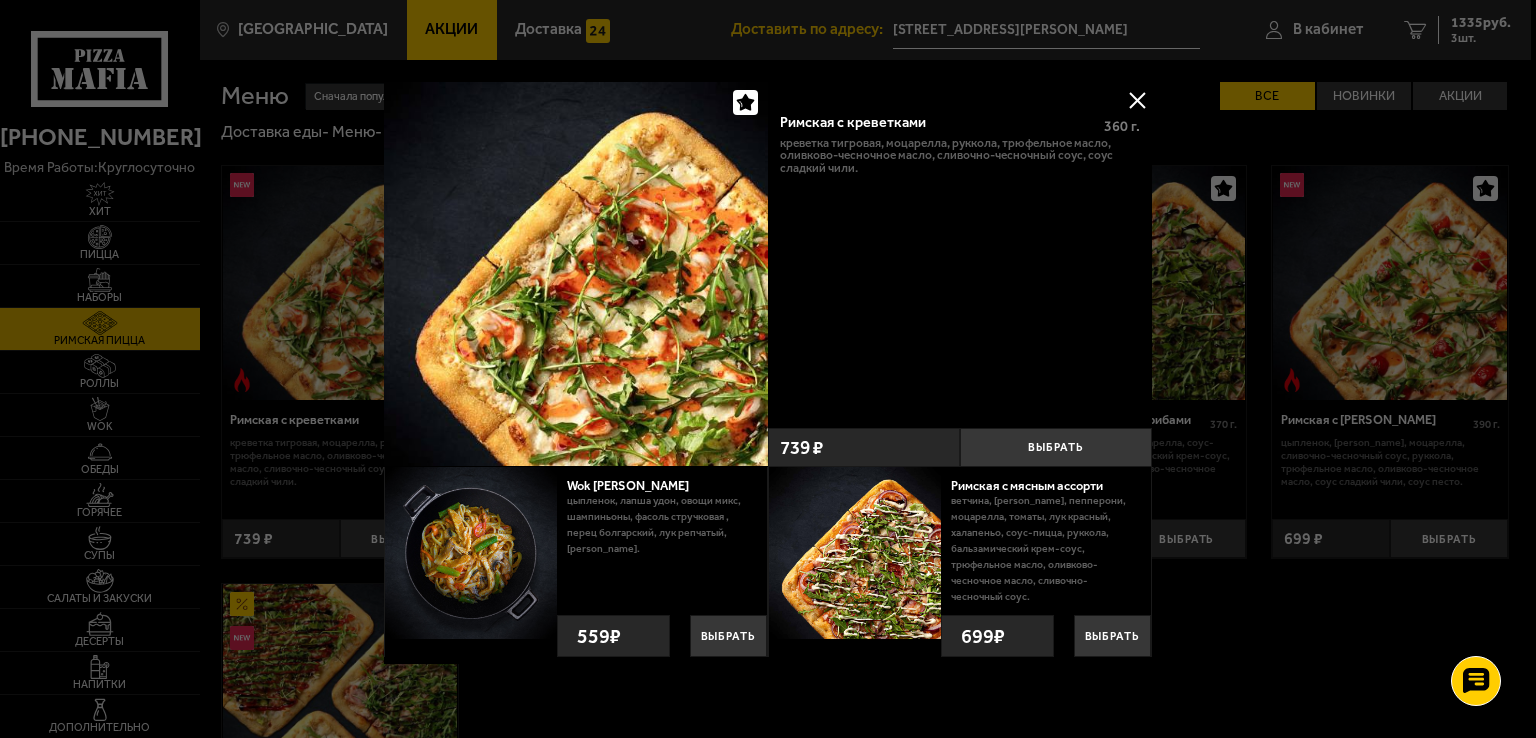click at bounding box center (1137, 100) 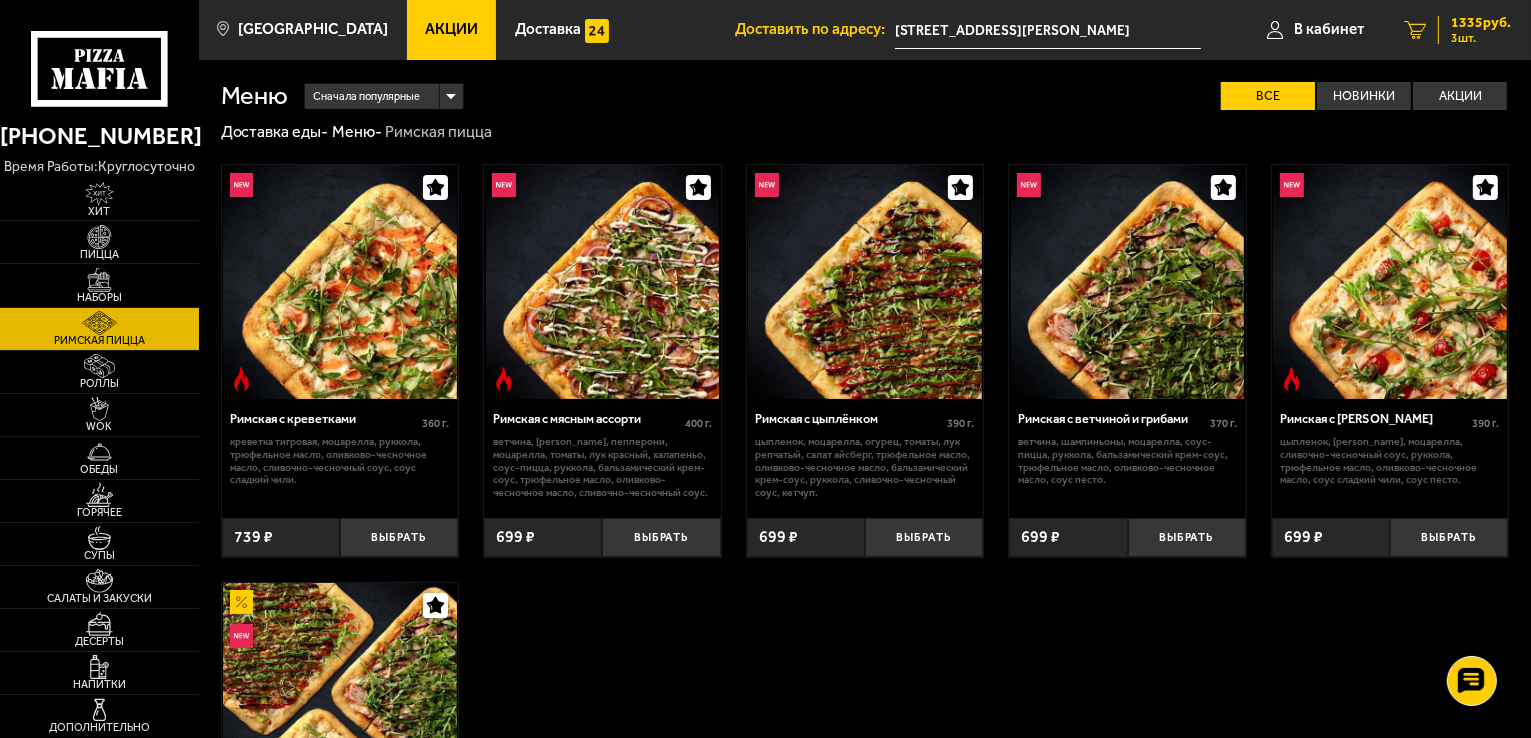 click on "3  шт." at bounding box center (1481, 38) 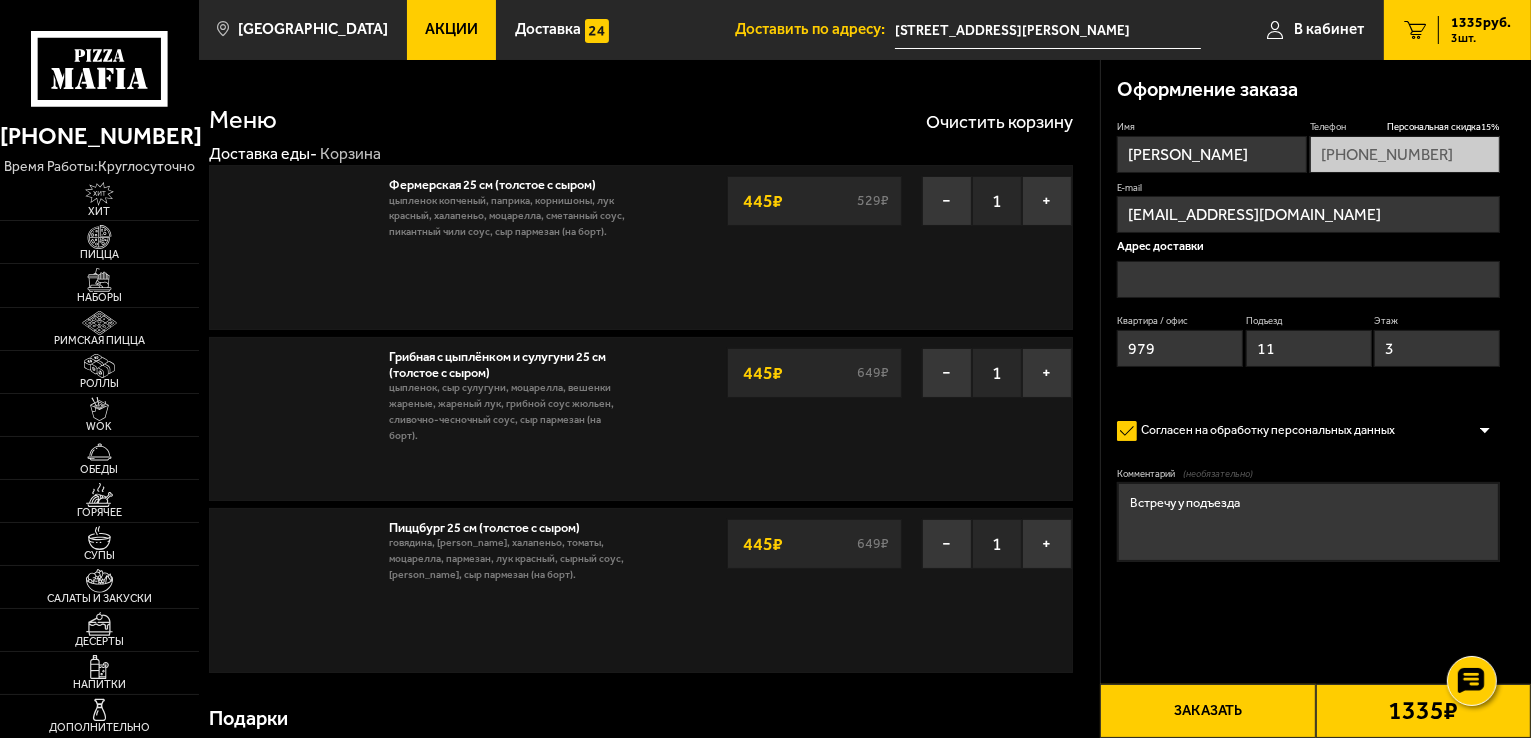 type on "[STREET_ADDRESS][PERSON_NAME]" 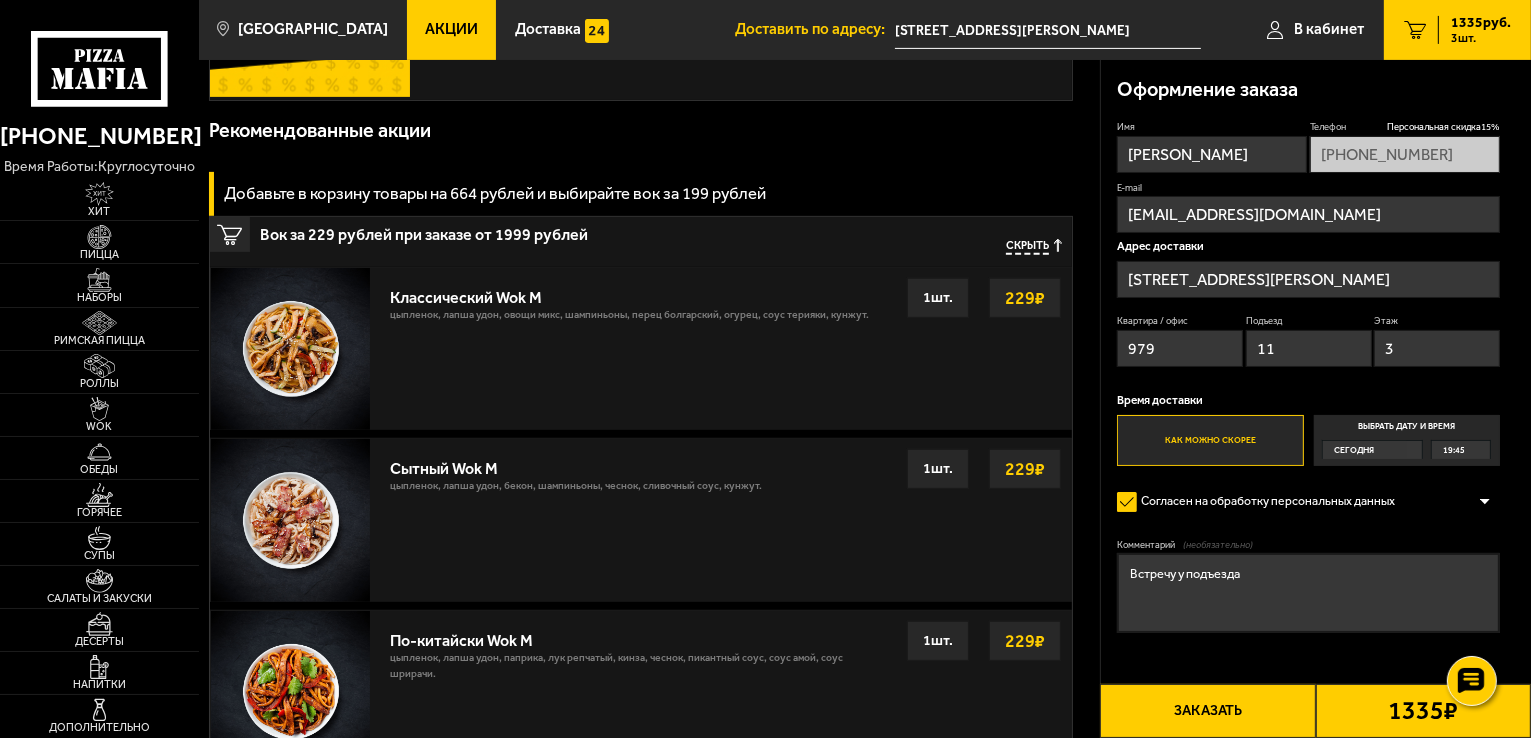scroll, scrollTop: 1100, scrollLeft: 0, axis: vertical 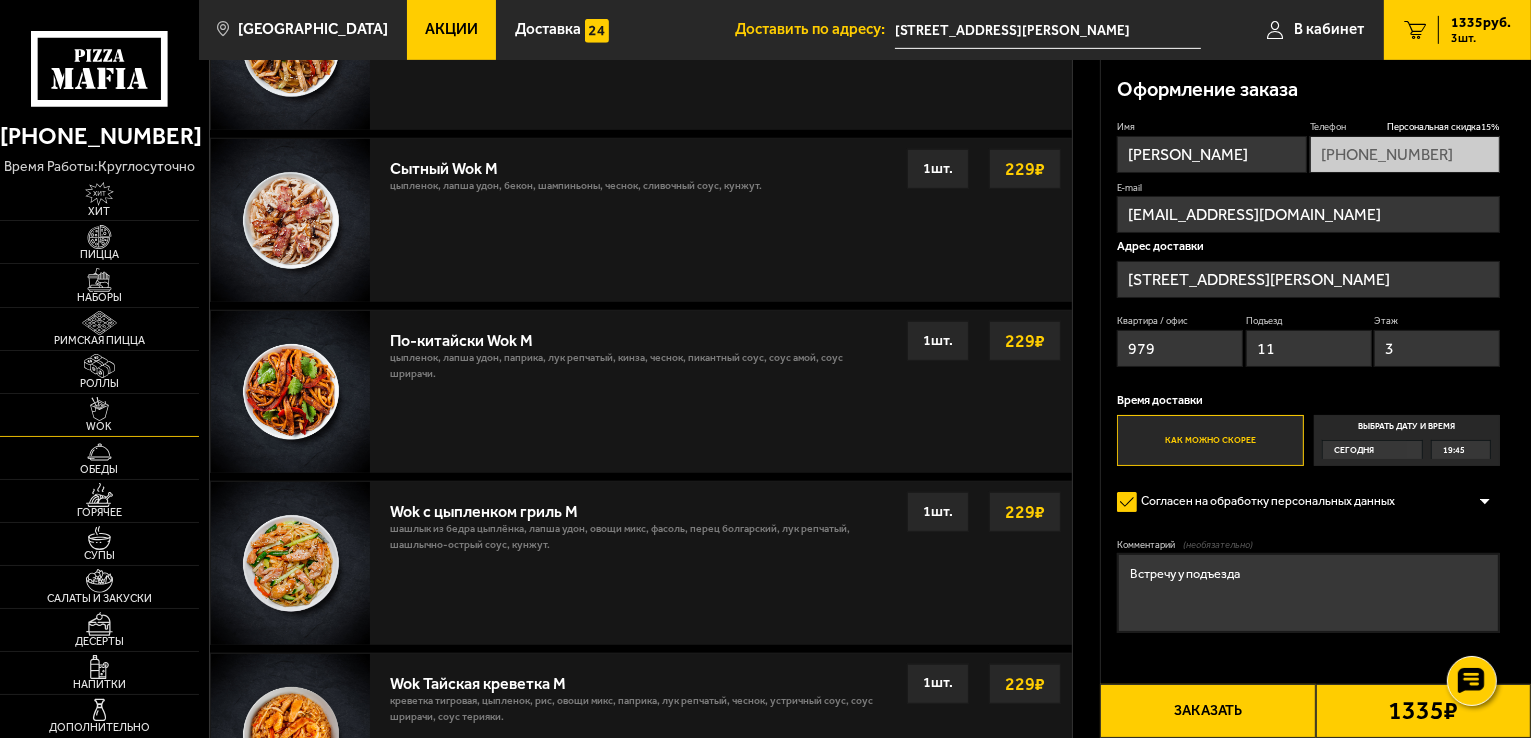 click at bounding box center [99, 409] 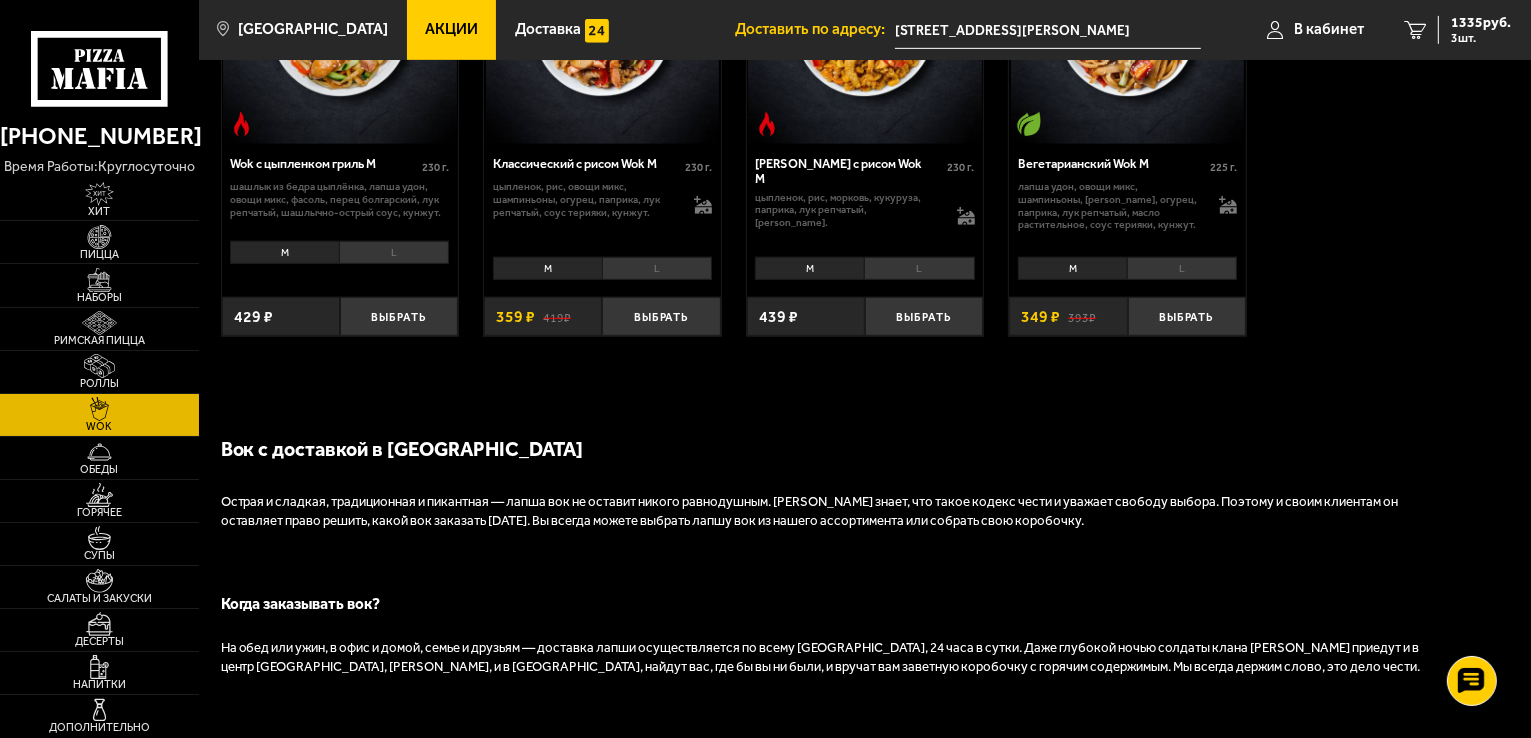 scroll, scrollTop: 1200, scrollLeft: 0, axis: vertical 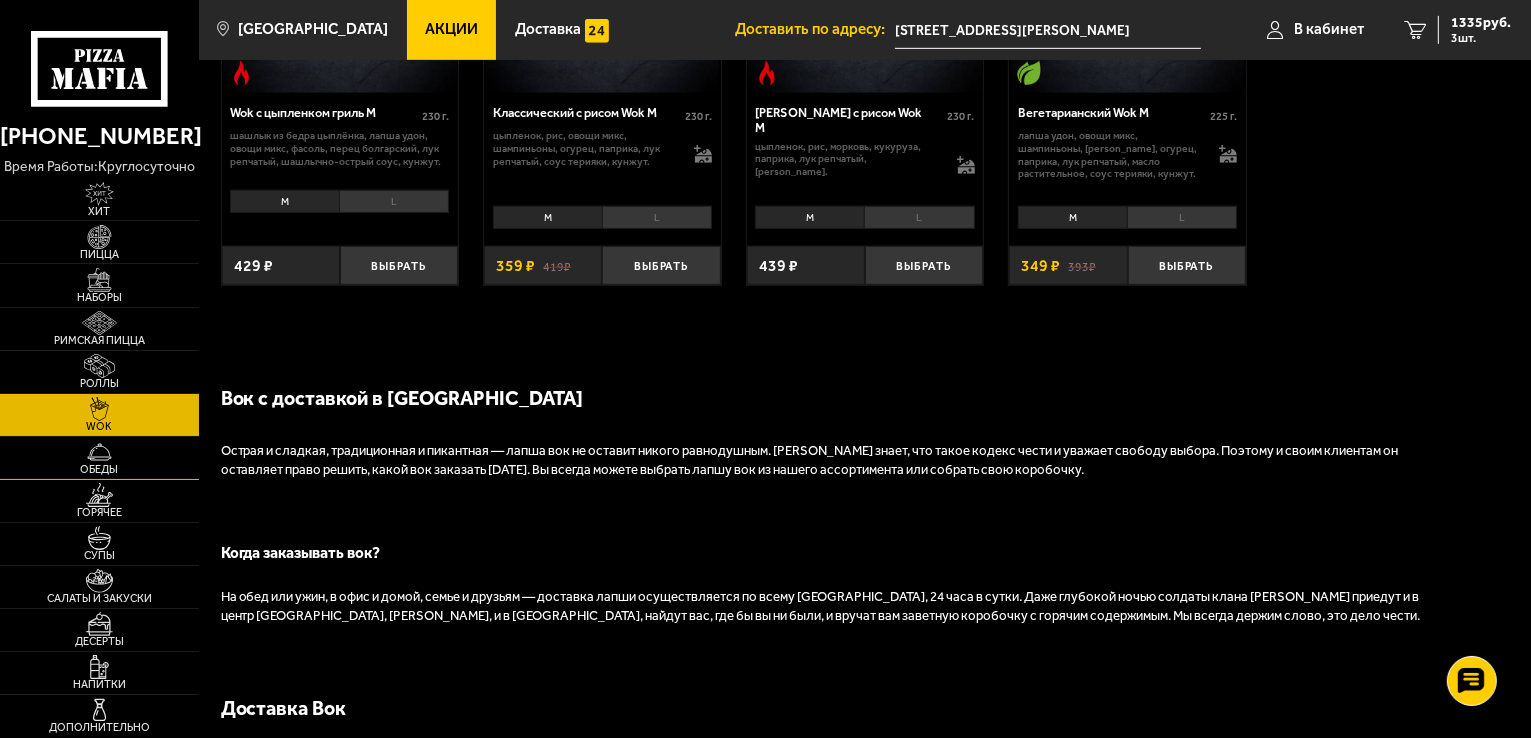 click on "Обеды" at bounding box center [99, 469] 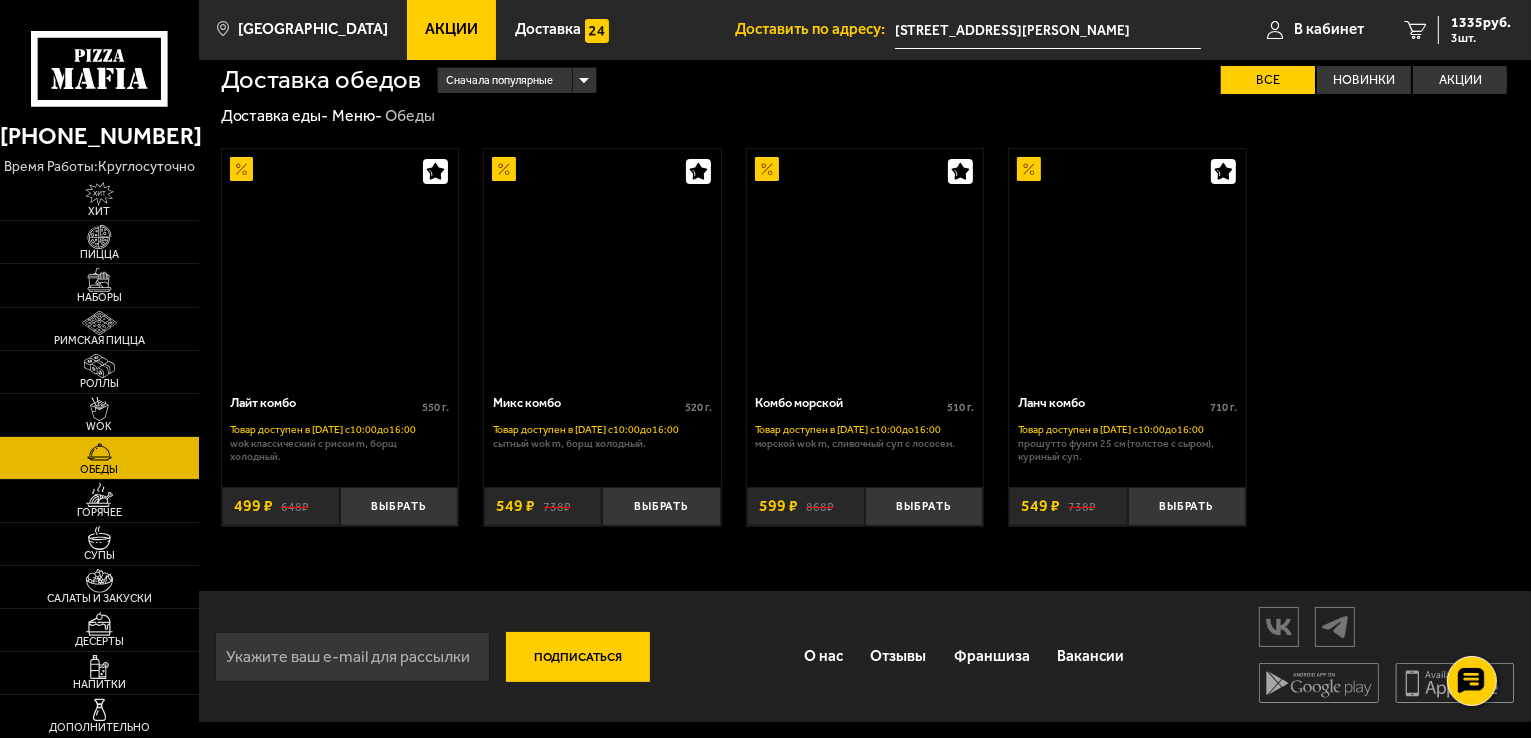 scroll, scrollTop: 0, scrollLeft: 0, axis: both 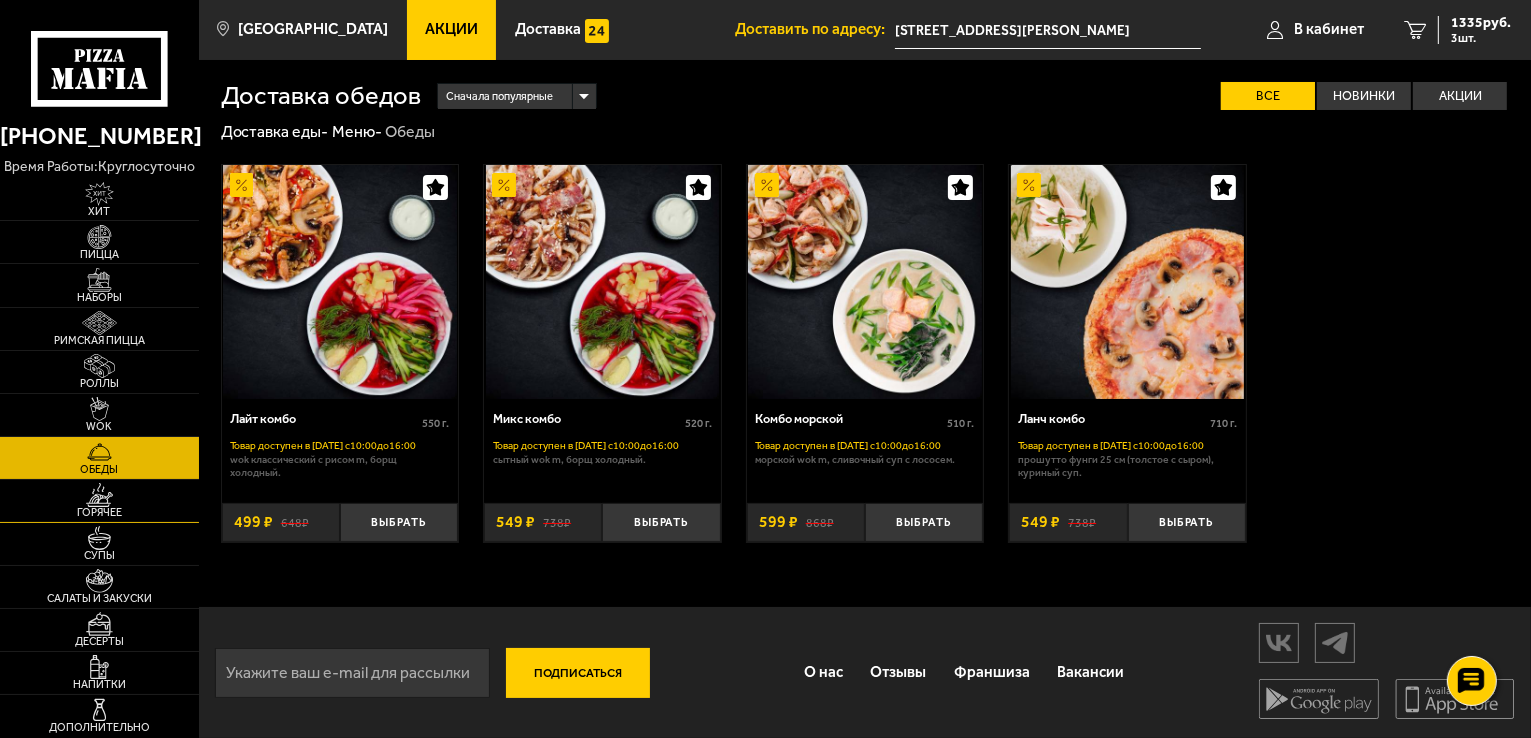 click on "Горячее" at bounding box center (99, 512) 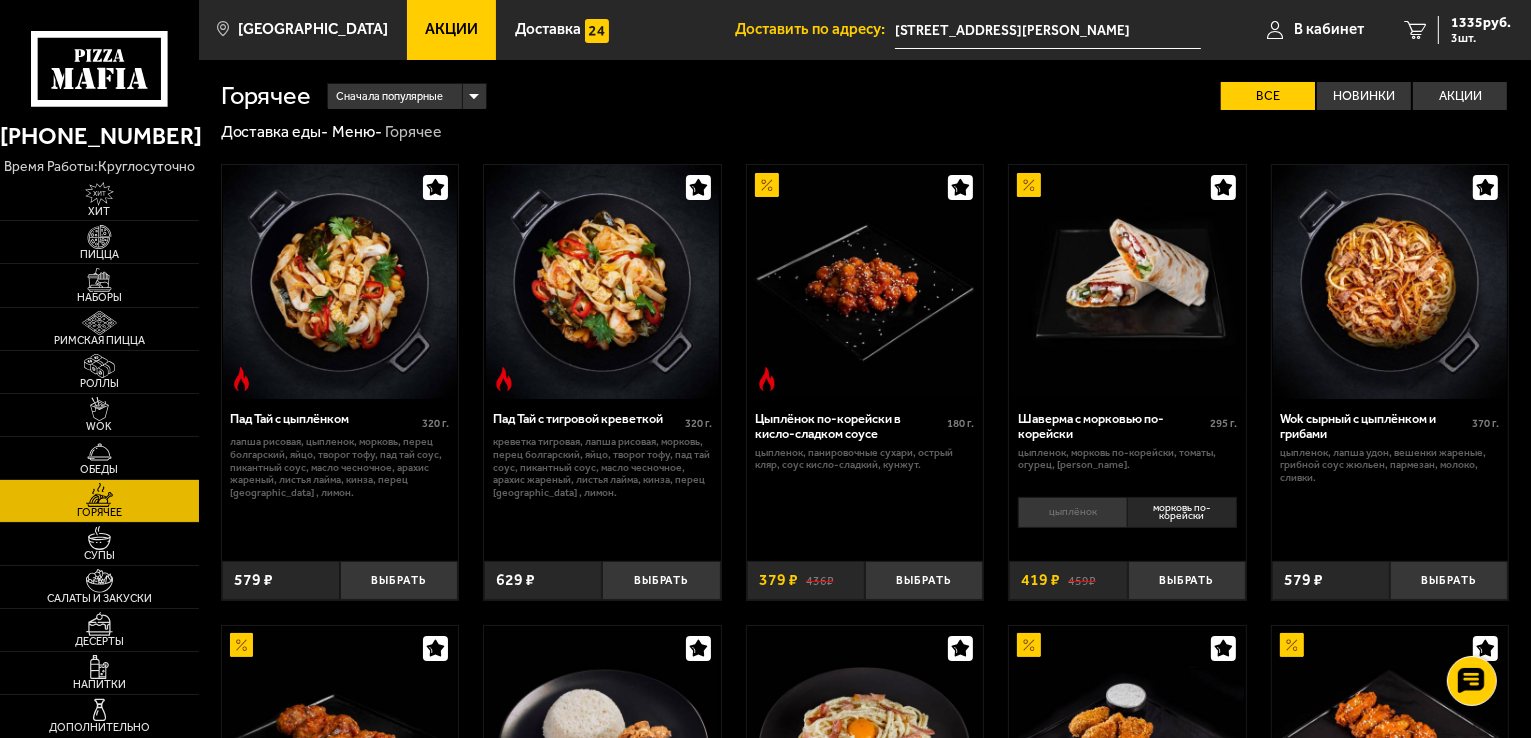 click on "цыплёнок" at bounding box center (1072, 512) 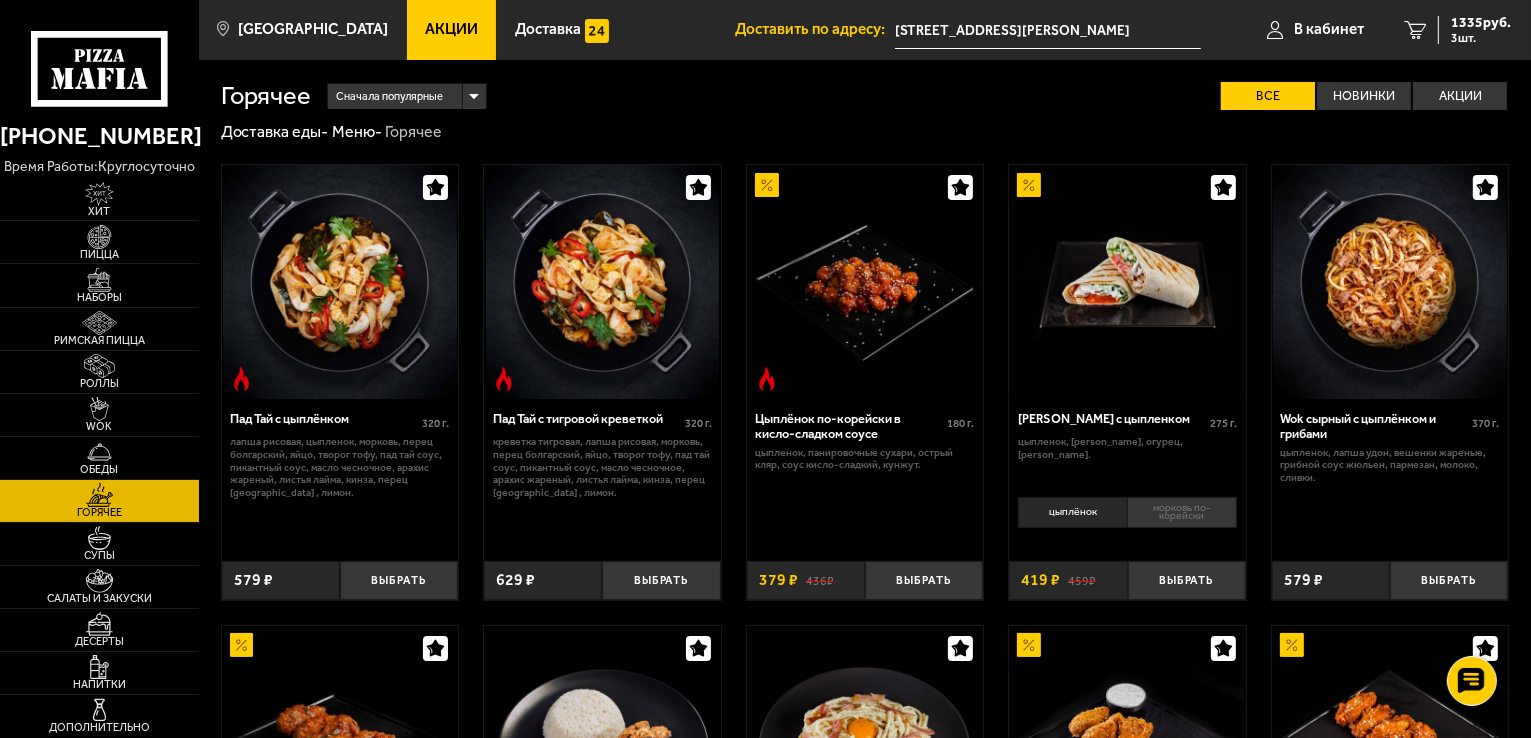 click on "морковь по-корейски" at bounding box center [1182, 512] 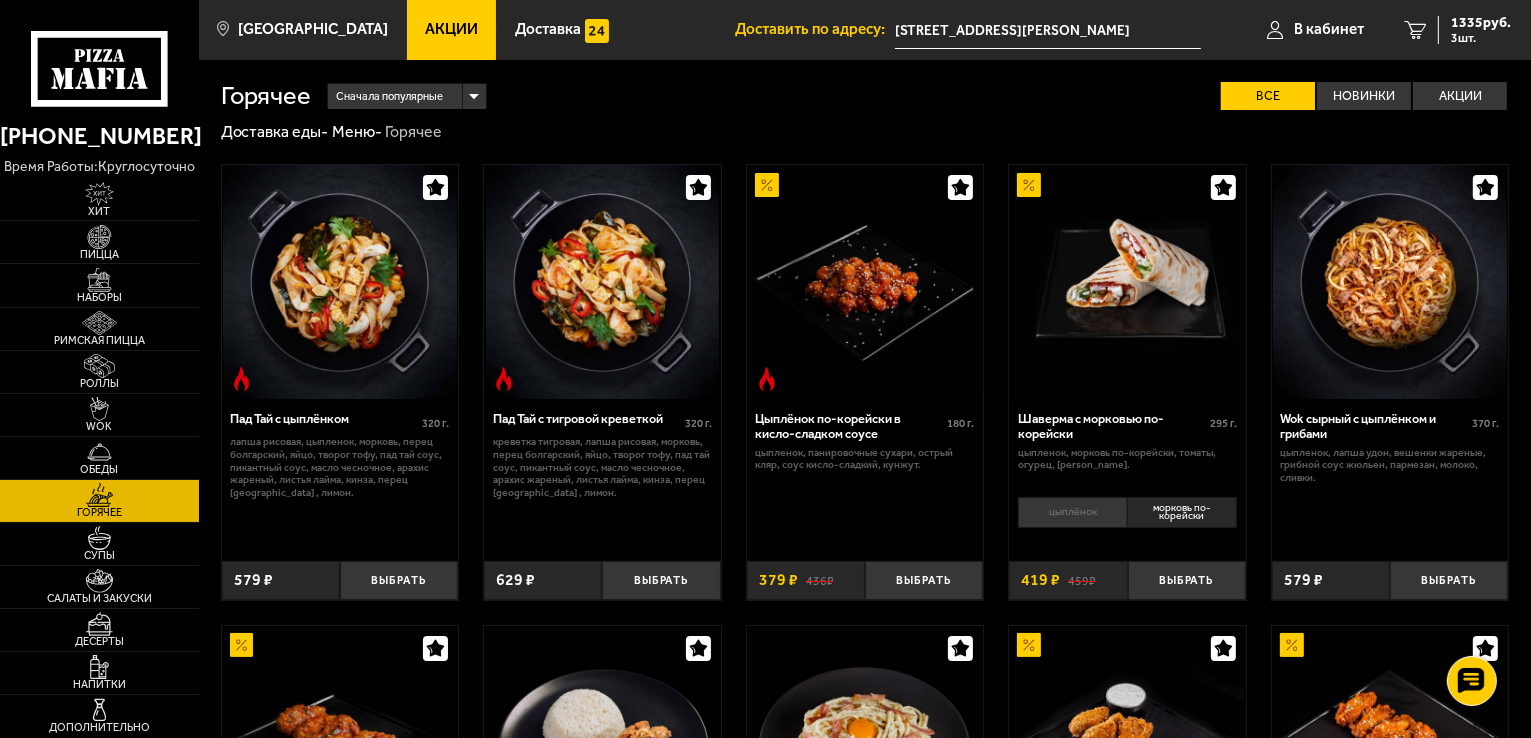 click on "цыплёнок" at bounding box center (1072, 512) 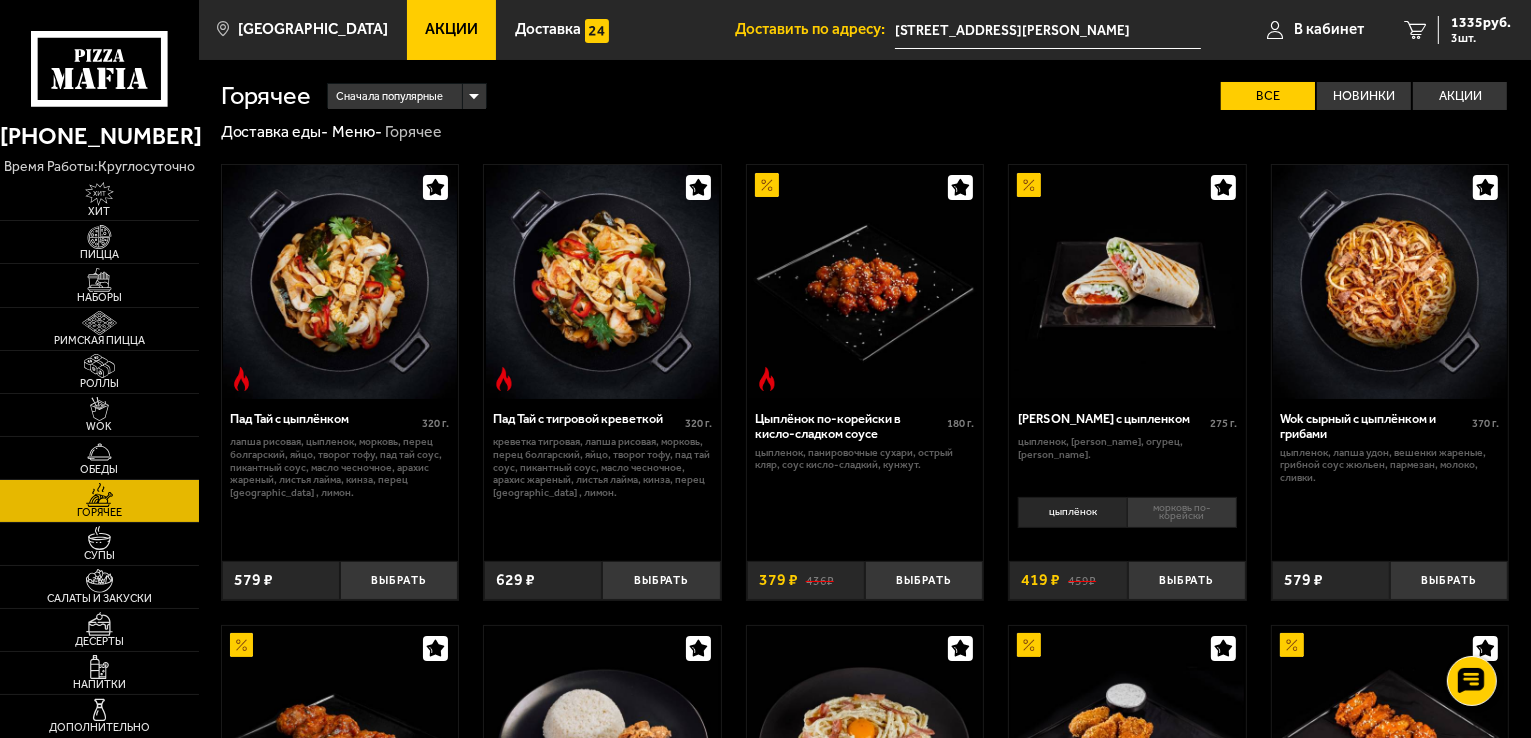 click on "морковь по-корейски" at bounding box center (1182, 512) 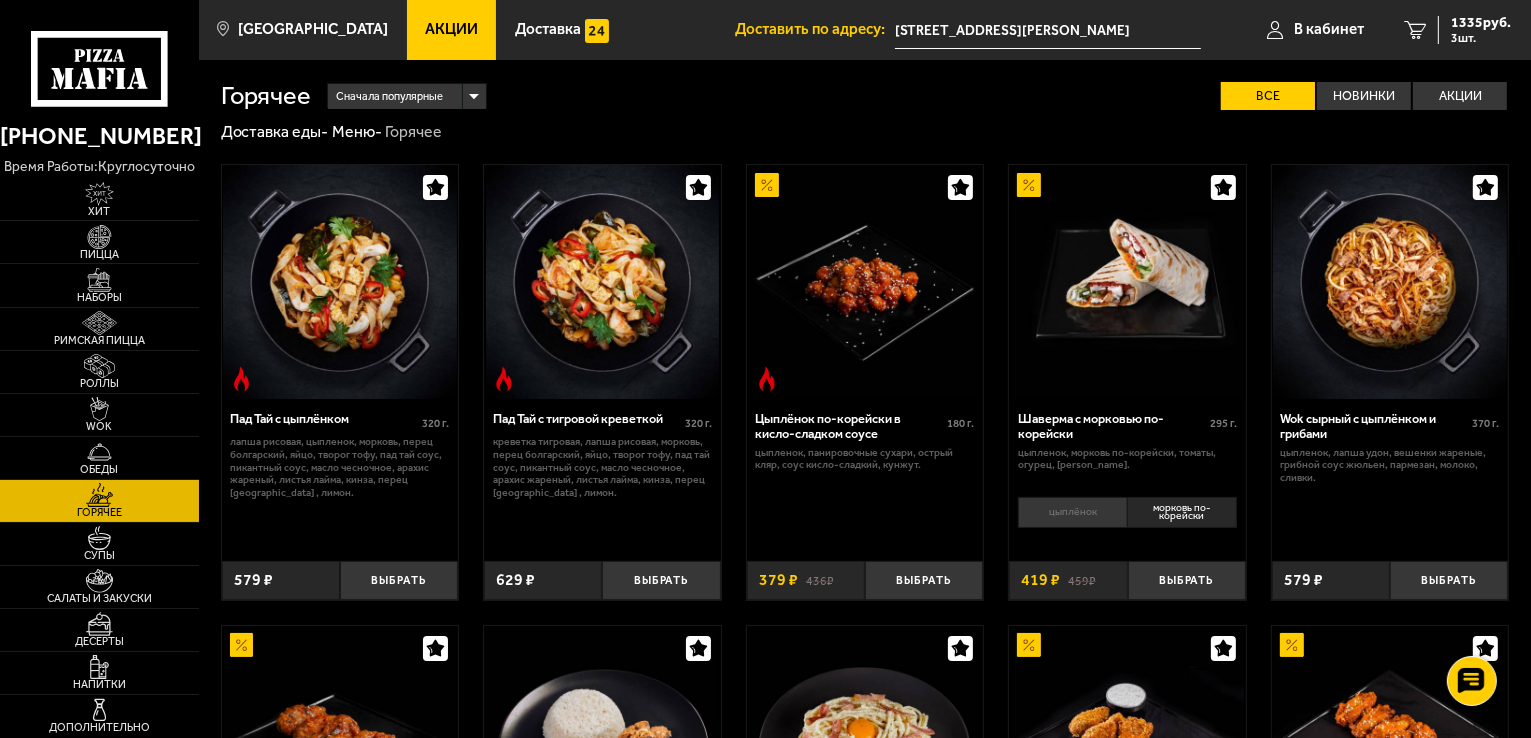click on "цыплёнок" at bounding box center (1072, 512) 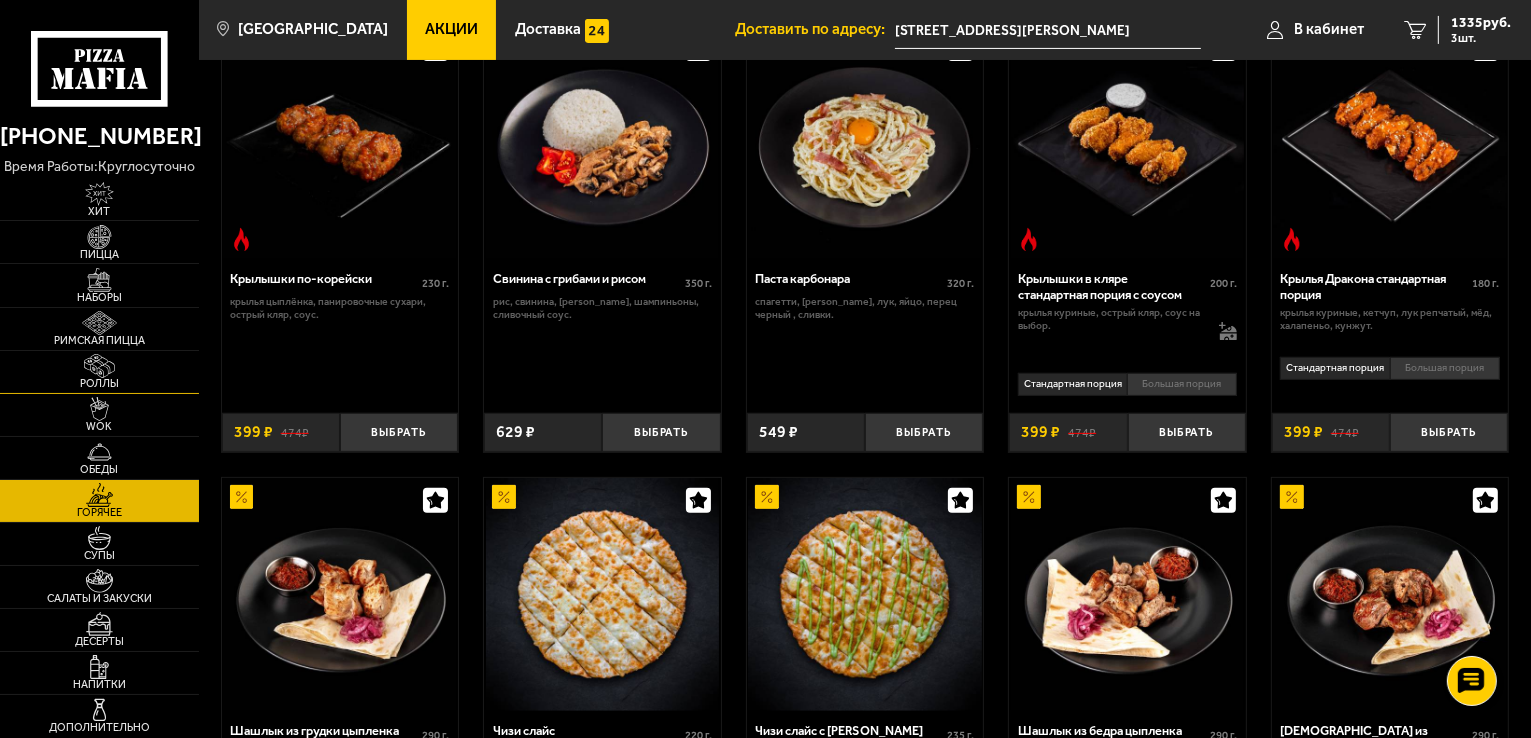 scroll, scrollTop: 900, scrollLeft: 0, axis: vertical 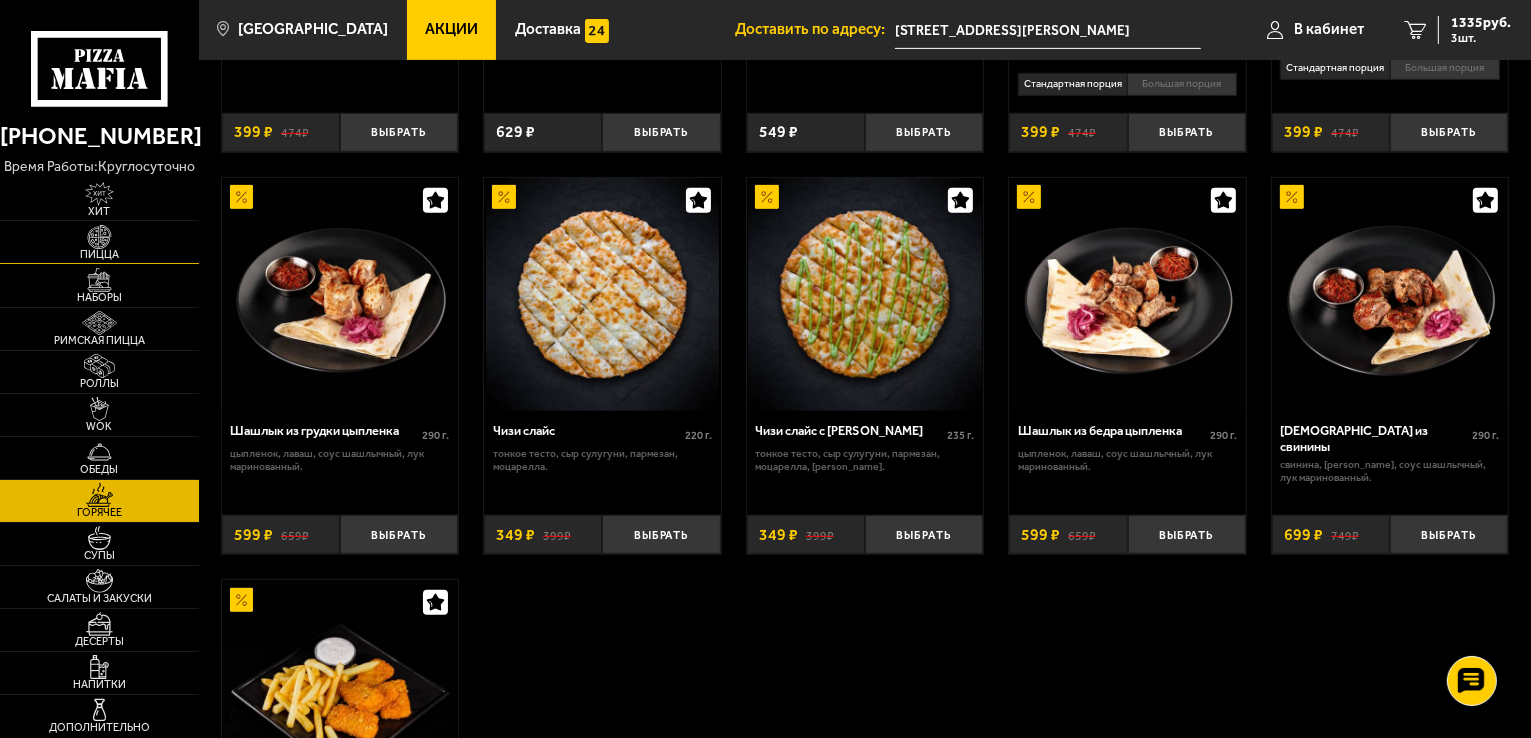 click on "Пицца" at bounding box center [99, 254] 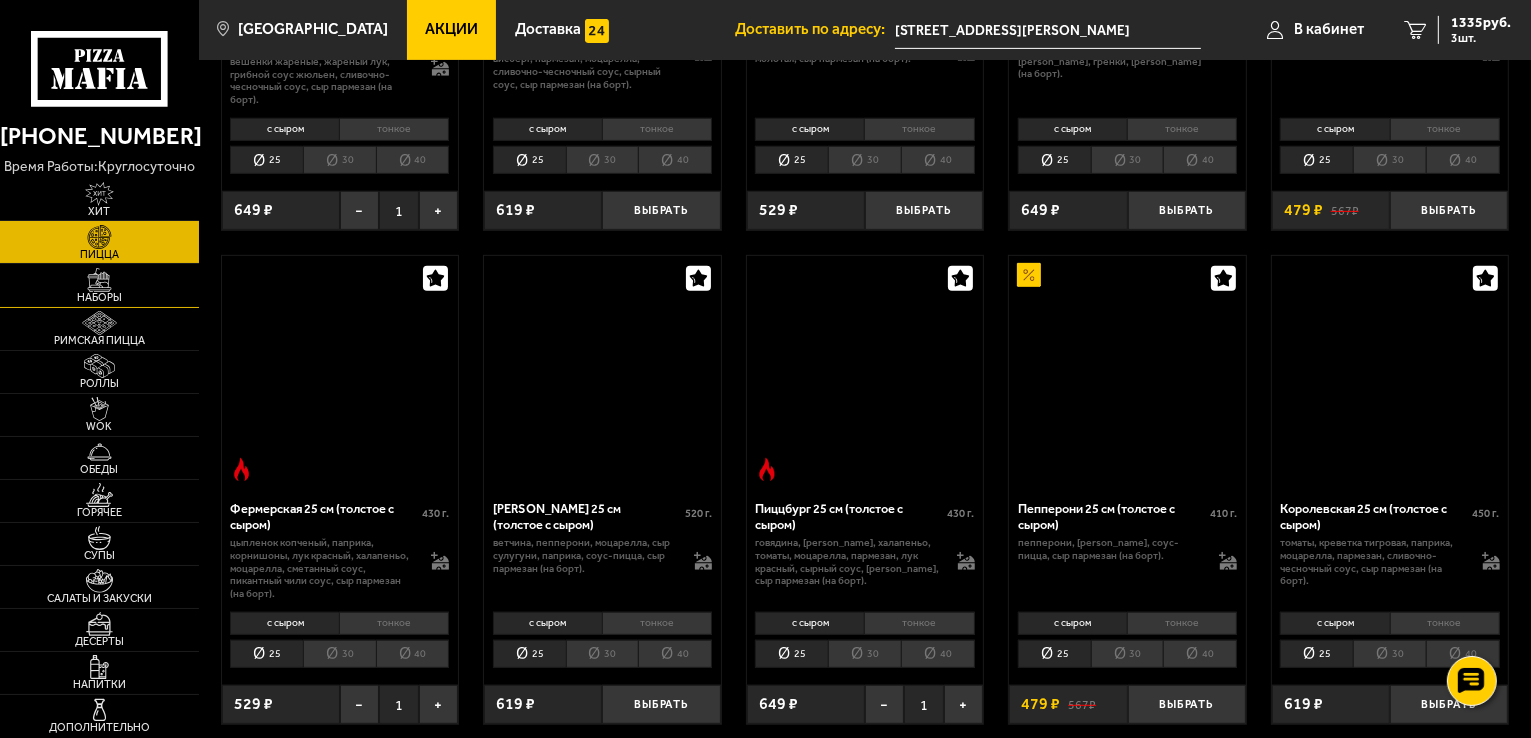 scroll, scrollTop: 0, scrollLeft: 0, axis: both 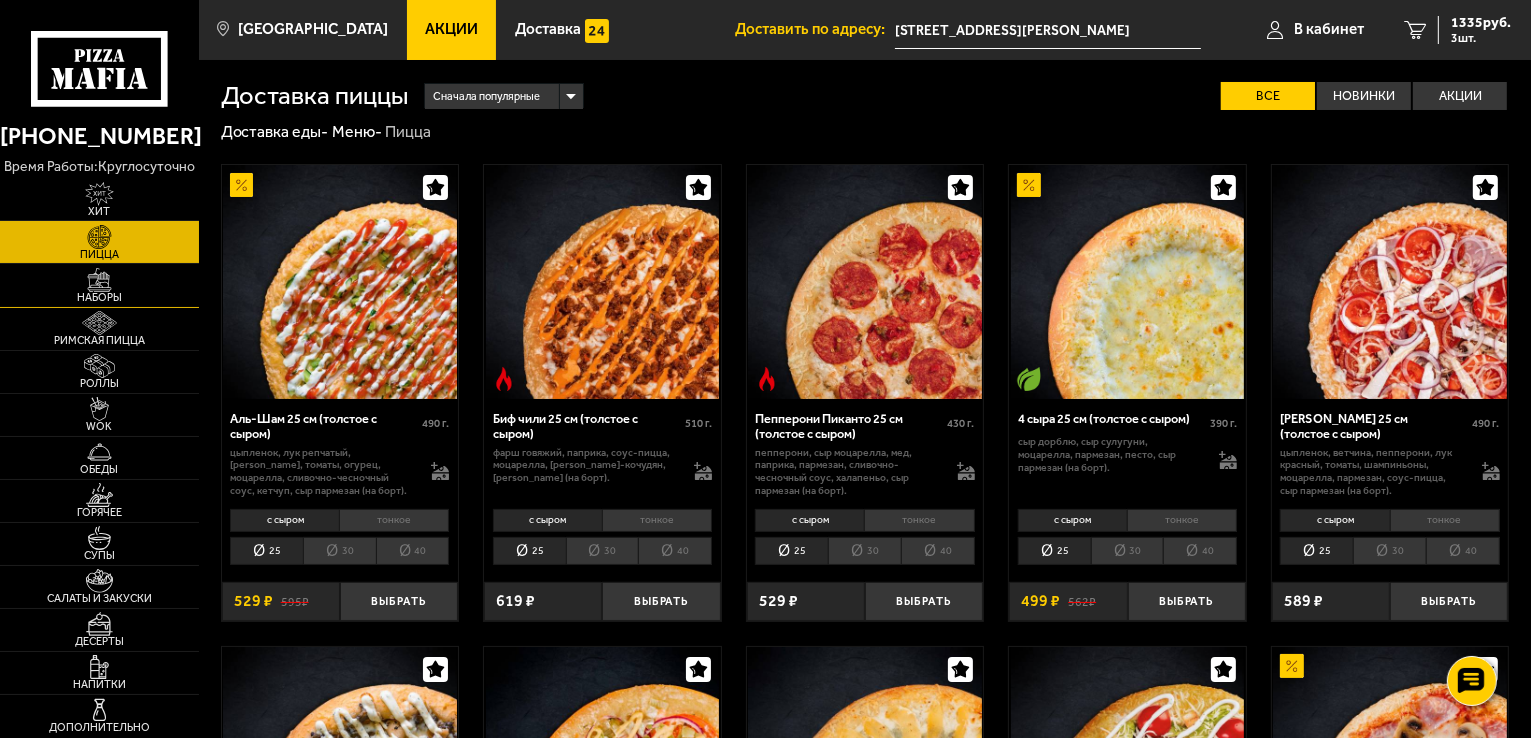 click on "Наборы" at bounding box center (99, 297) 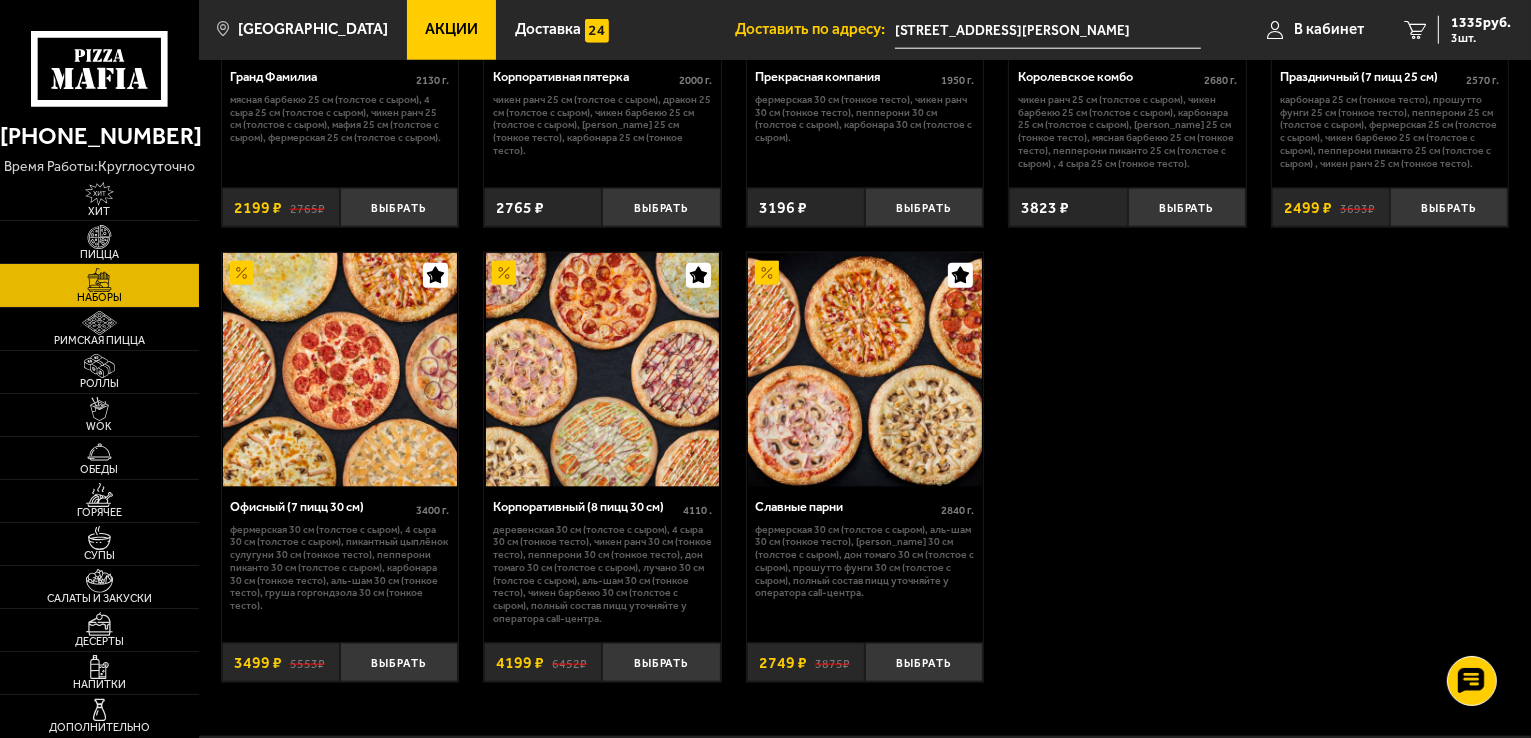 scroll, scrollTop: 2145, scrollLeft: 0, axis: vertical 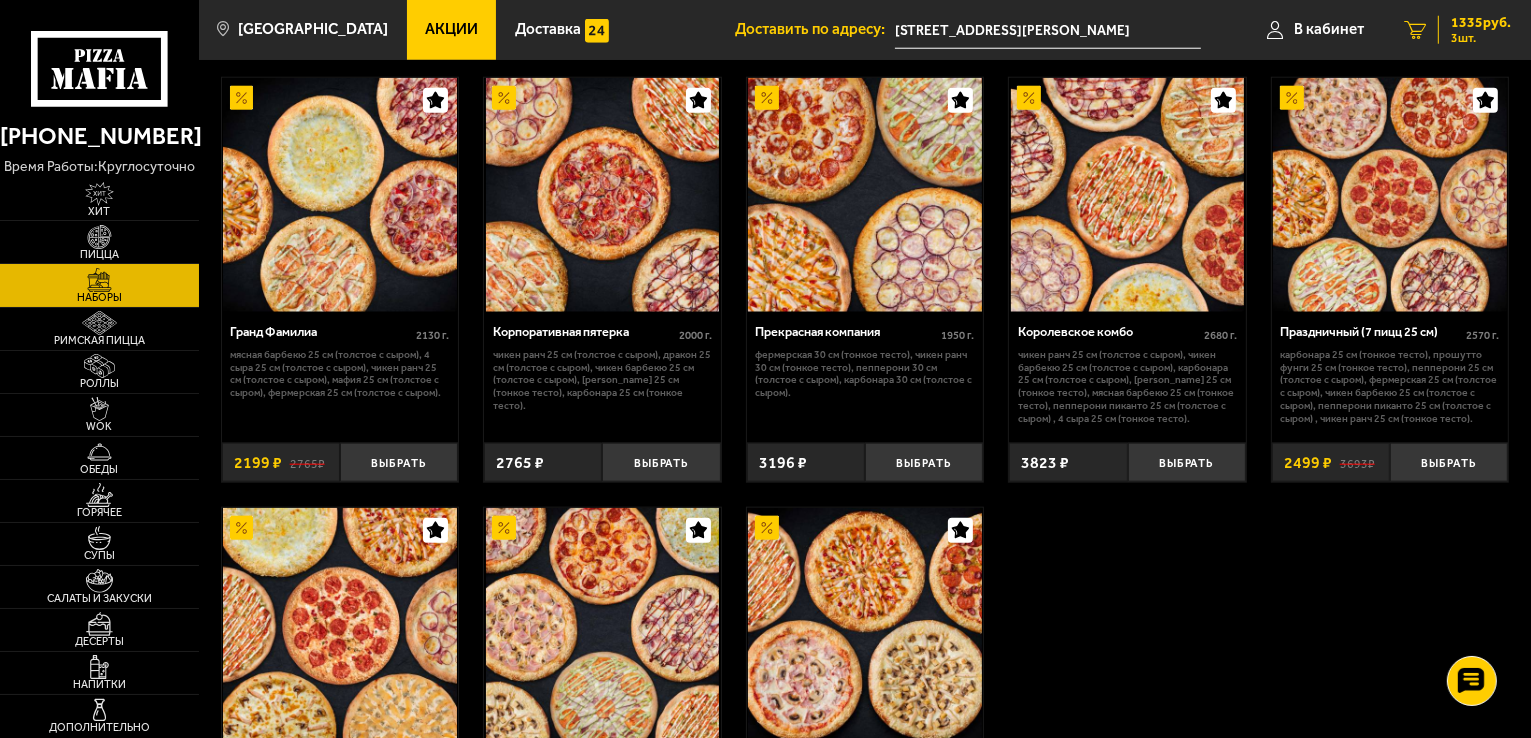 click on "3  шт." at bounding box center (1481, 38) 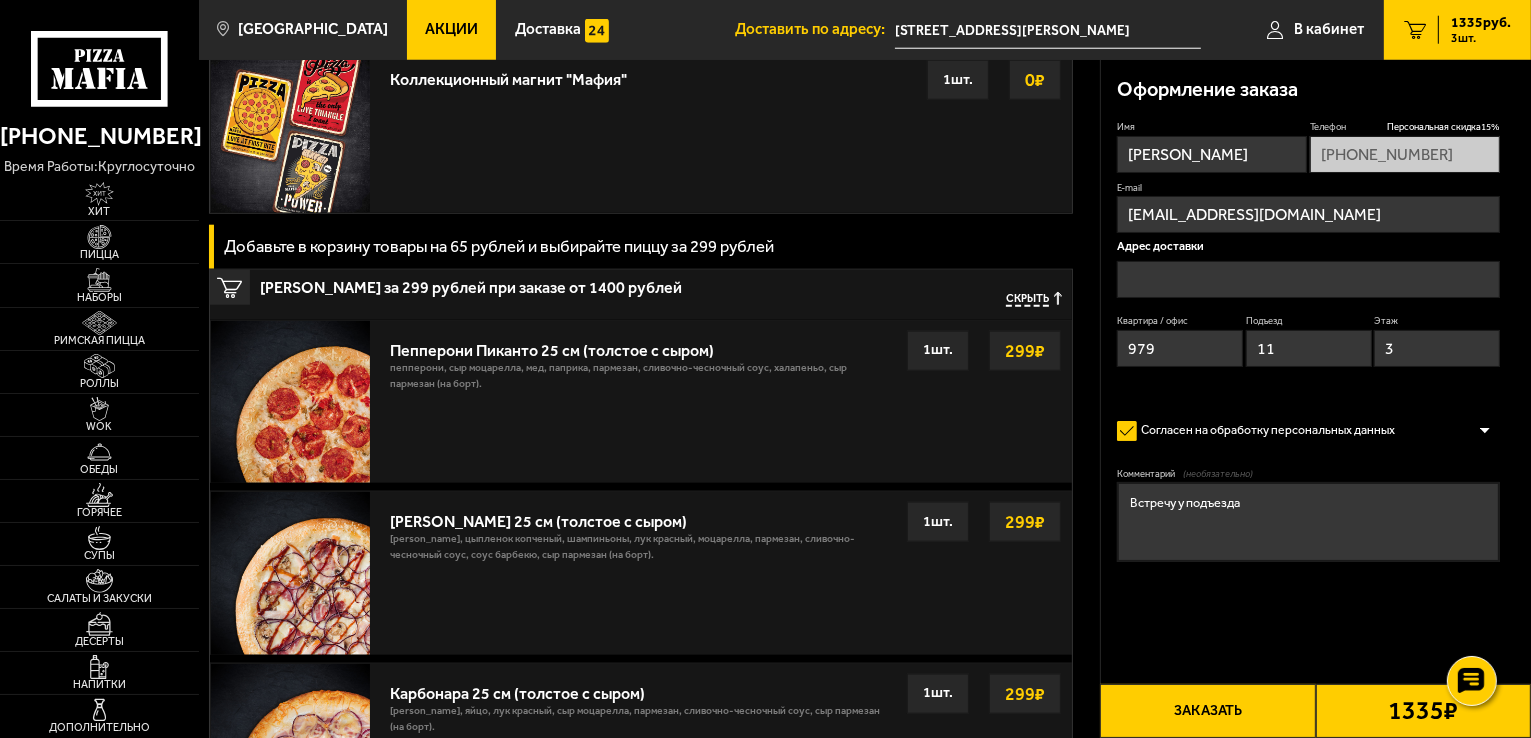 scroll, scrollTop: 0, scrollLeft: 0, axis: both 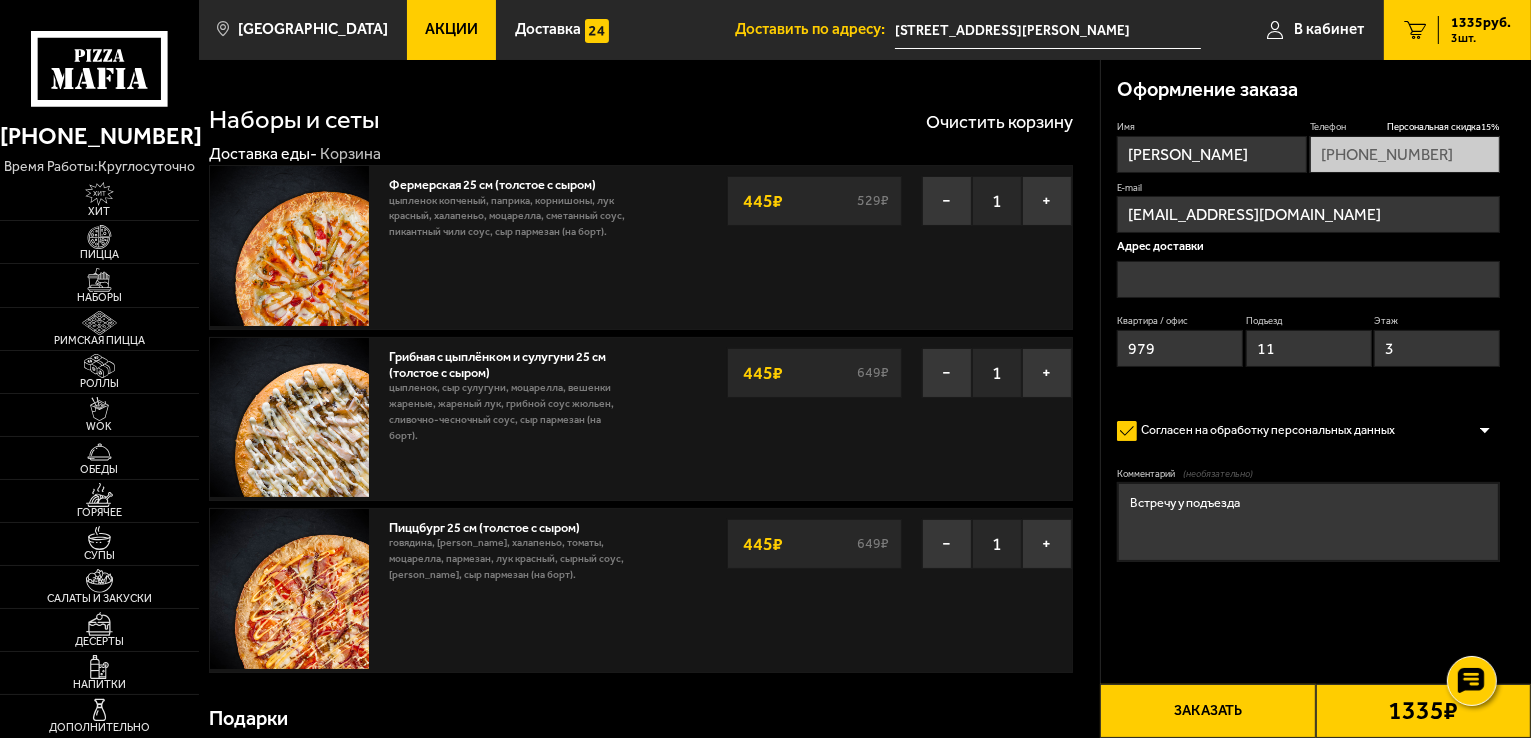 type on "[STREET_ADDRESS][PERSON_NAME]" 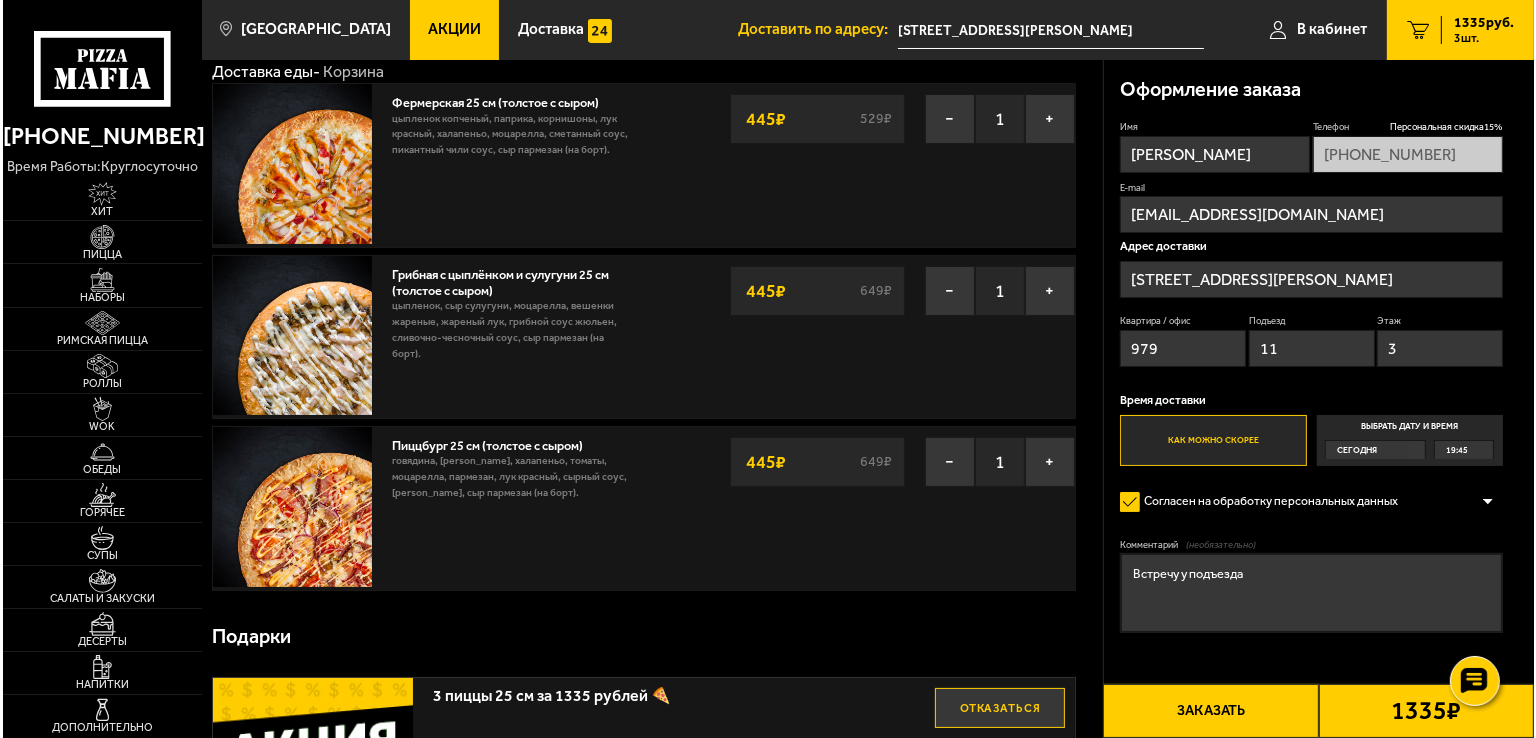 scroll, scrollTop: 0, scrollLeft: 0, axis: both 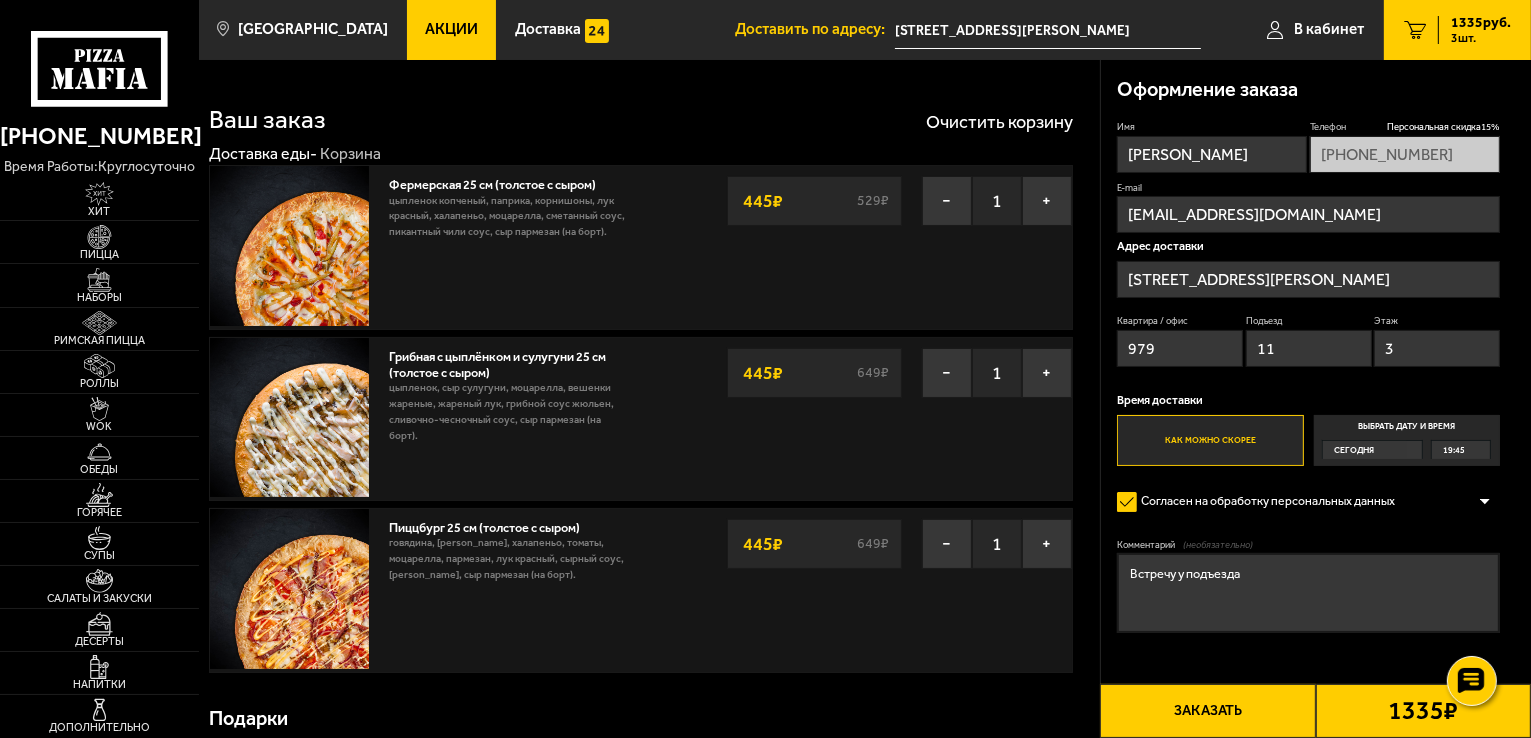 click on "Заказать" at bounding box center (1207, 711) 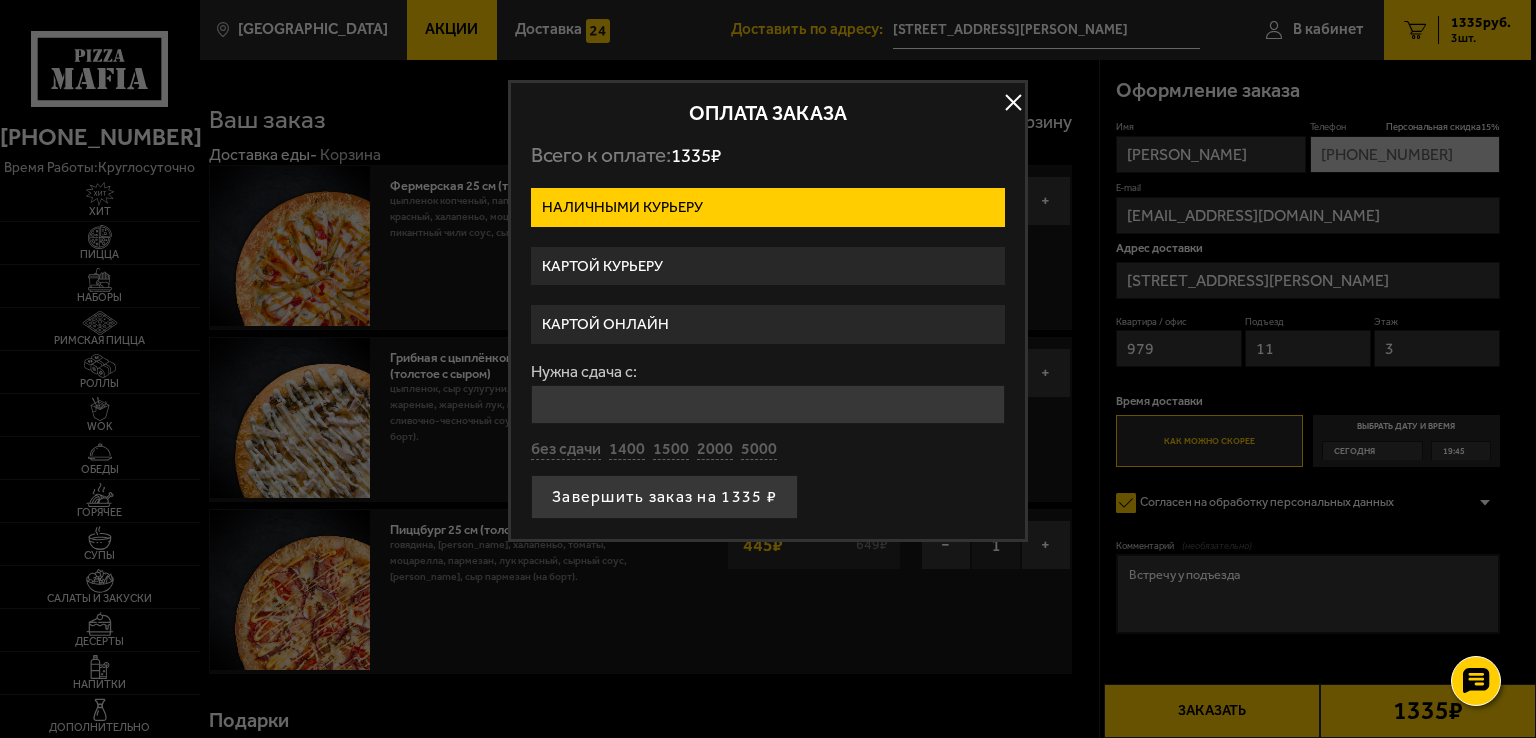 click on "Картой онлайн" at bounding box center [768, 324] 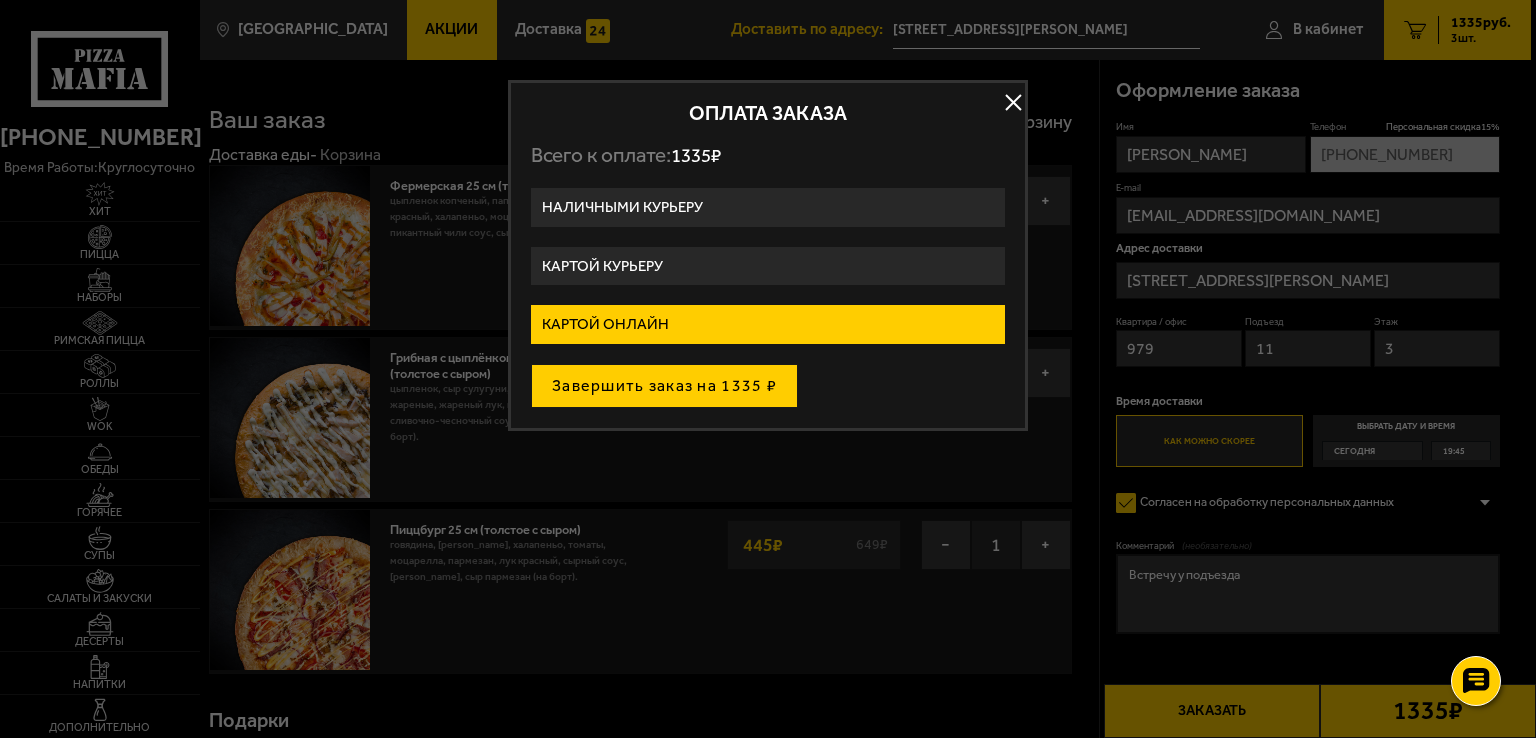click on "Завершить заказ на 1335 ₽" at bounding box center (664, 386) 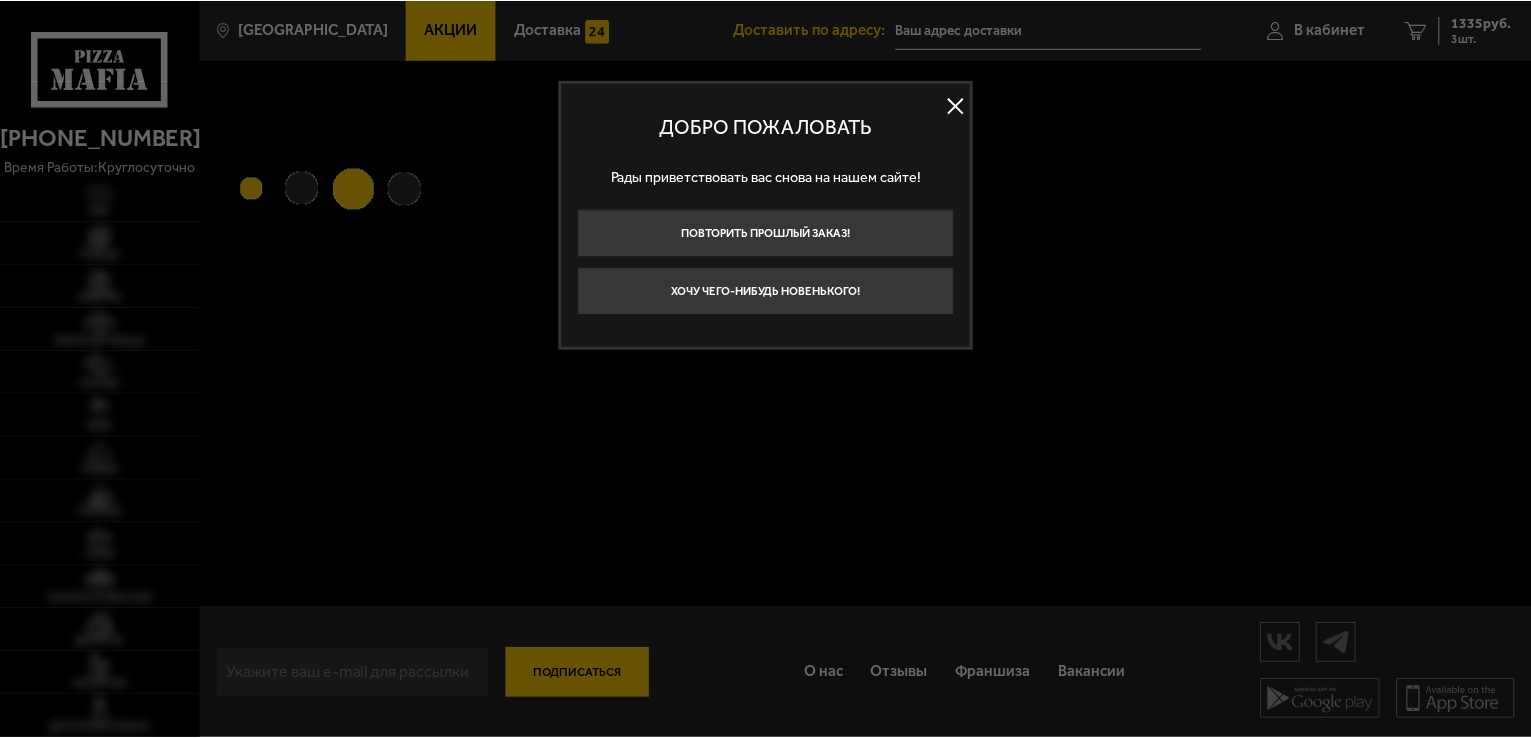 scroll, scrollTop: 0, scrollLeft: 0, axis: both 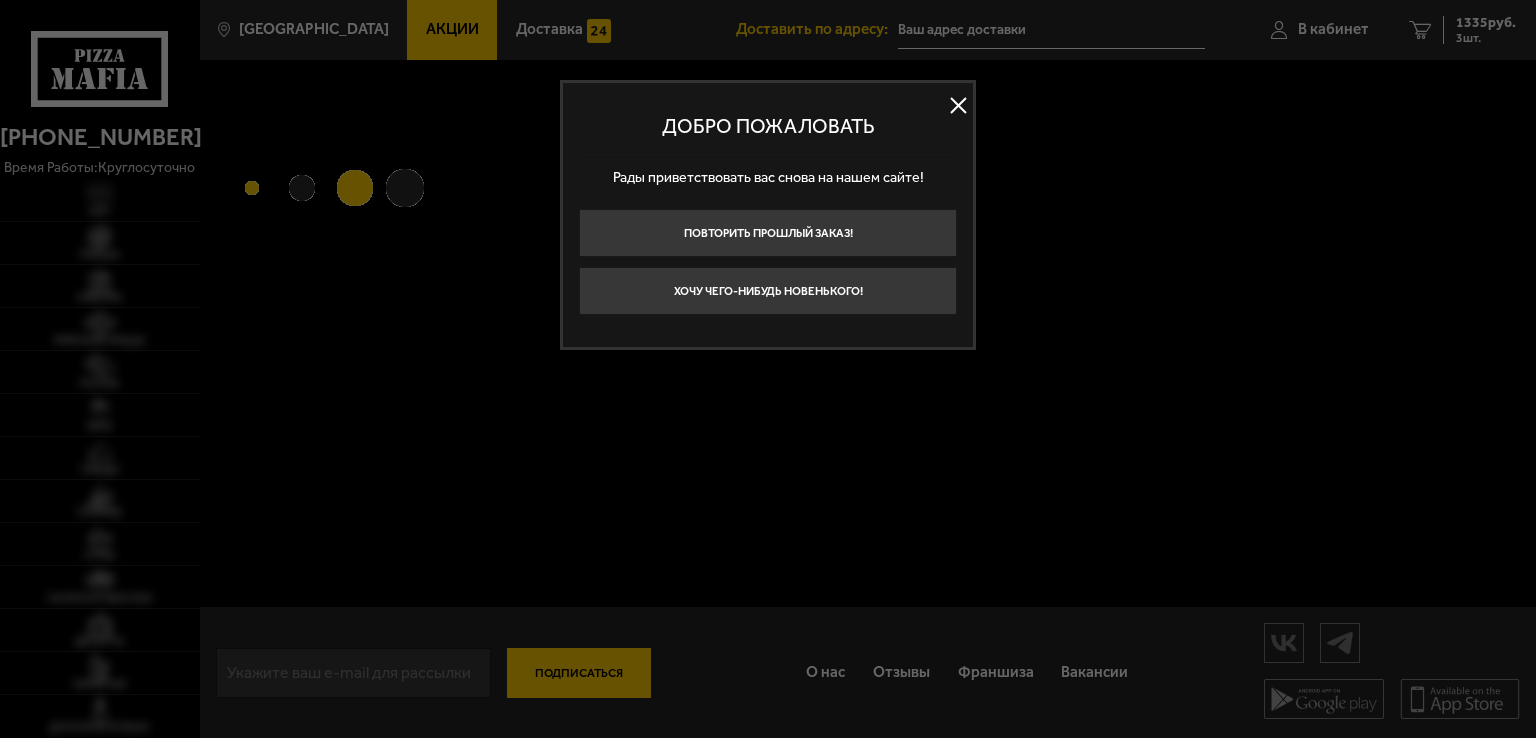 type on "[STREET_ADDRESS][PERSON_NAME]" 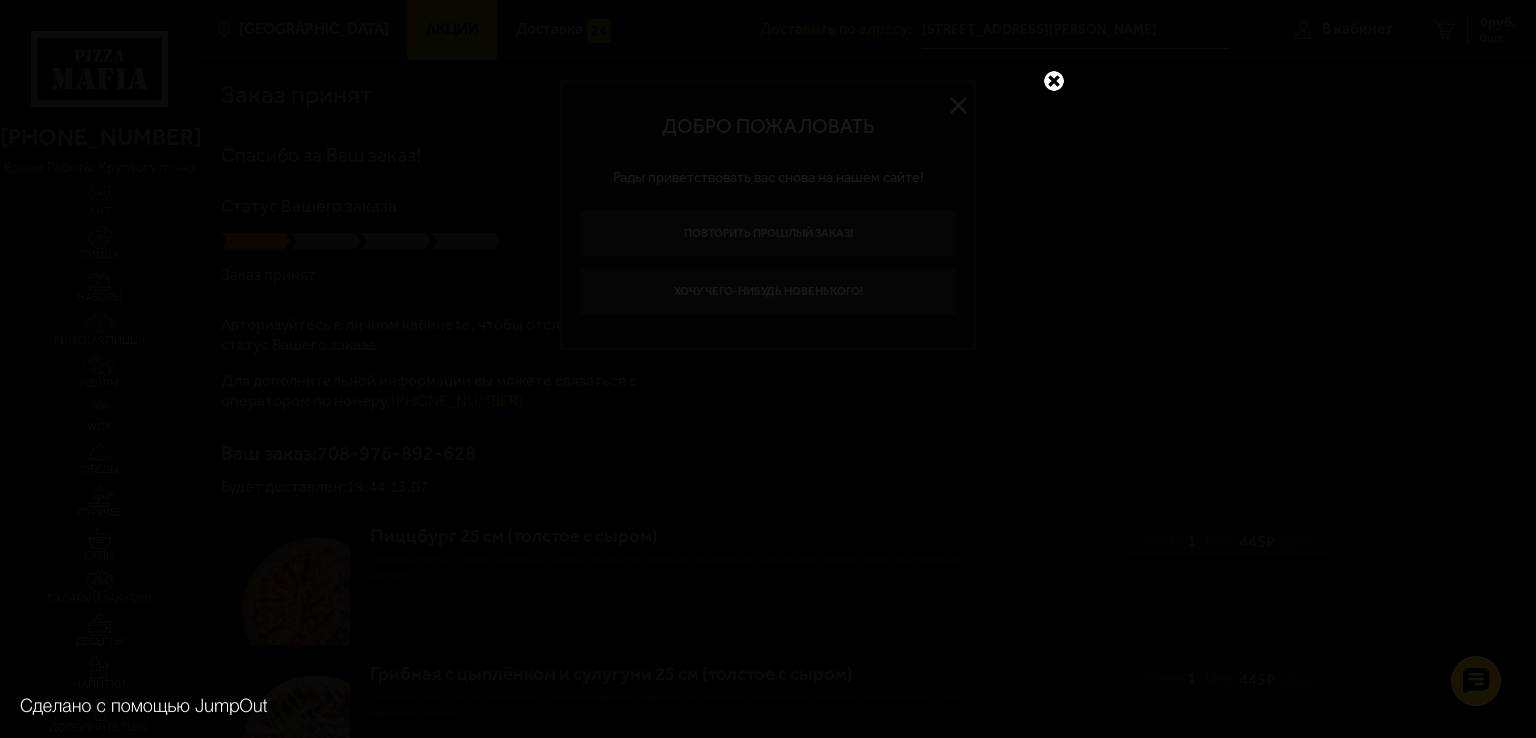 click at bounding box center [1054, 81] 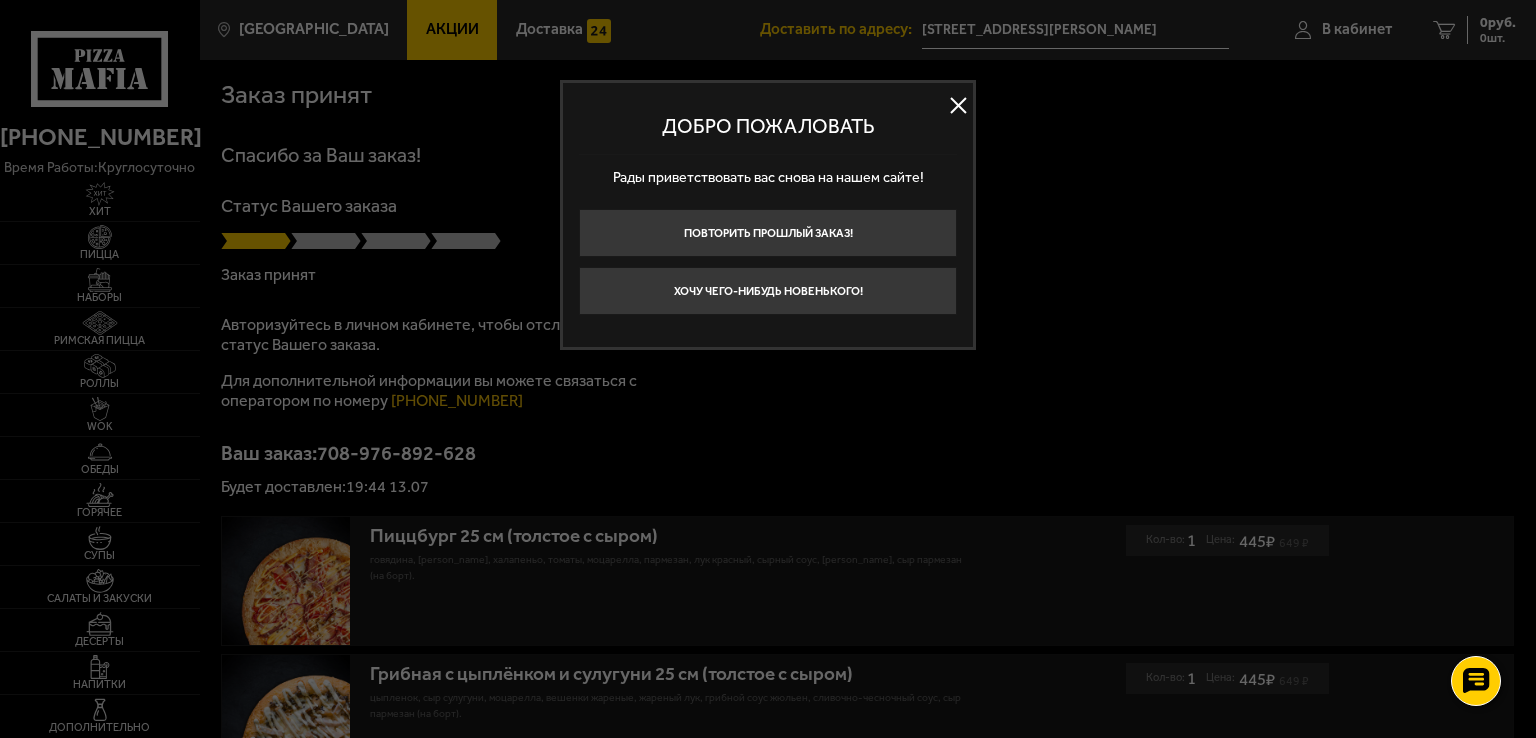 click at bounding box center [958, 106] 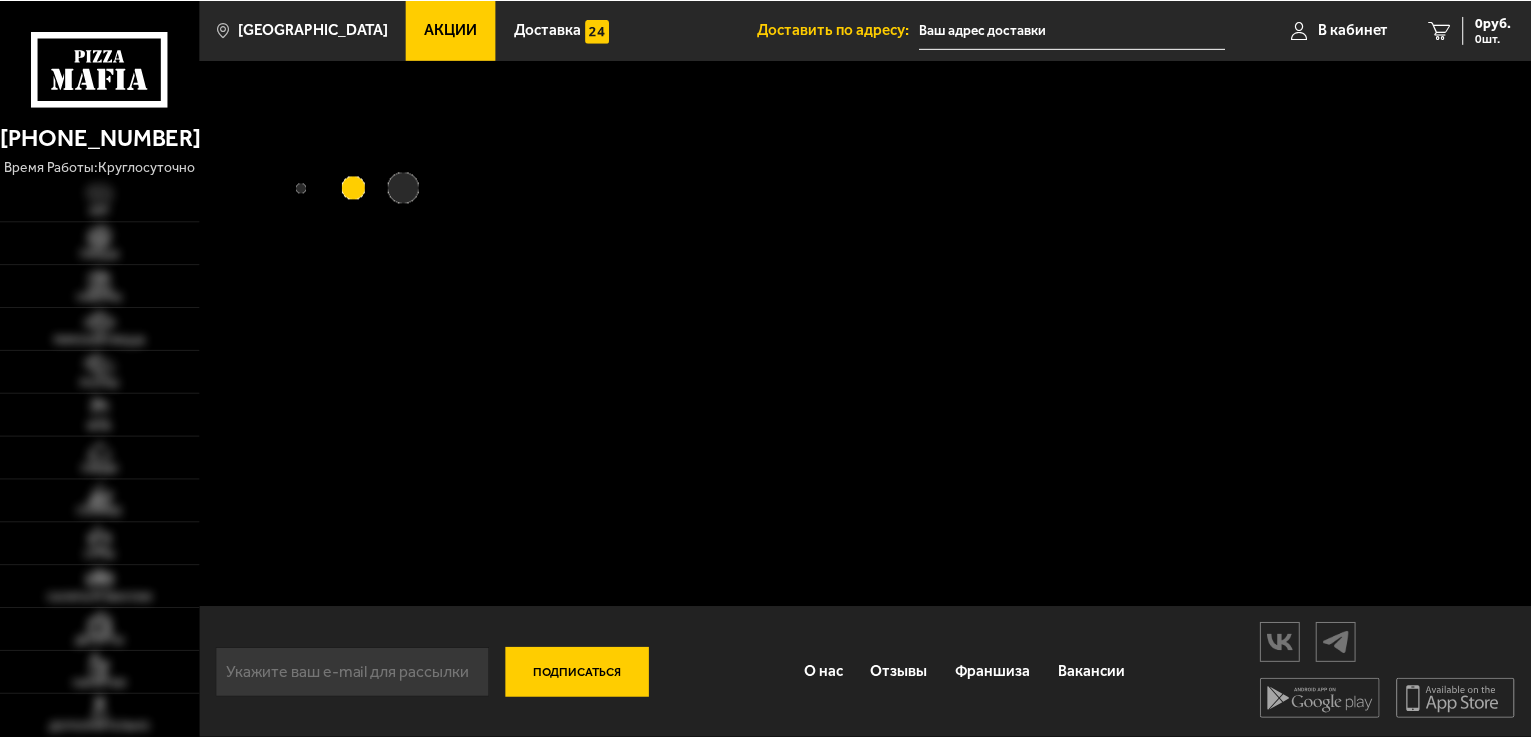 scroll, scrollTop: 0, scrollLeft: 0, axis: both 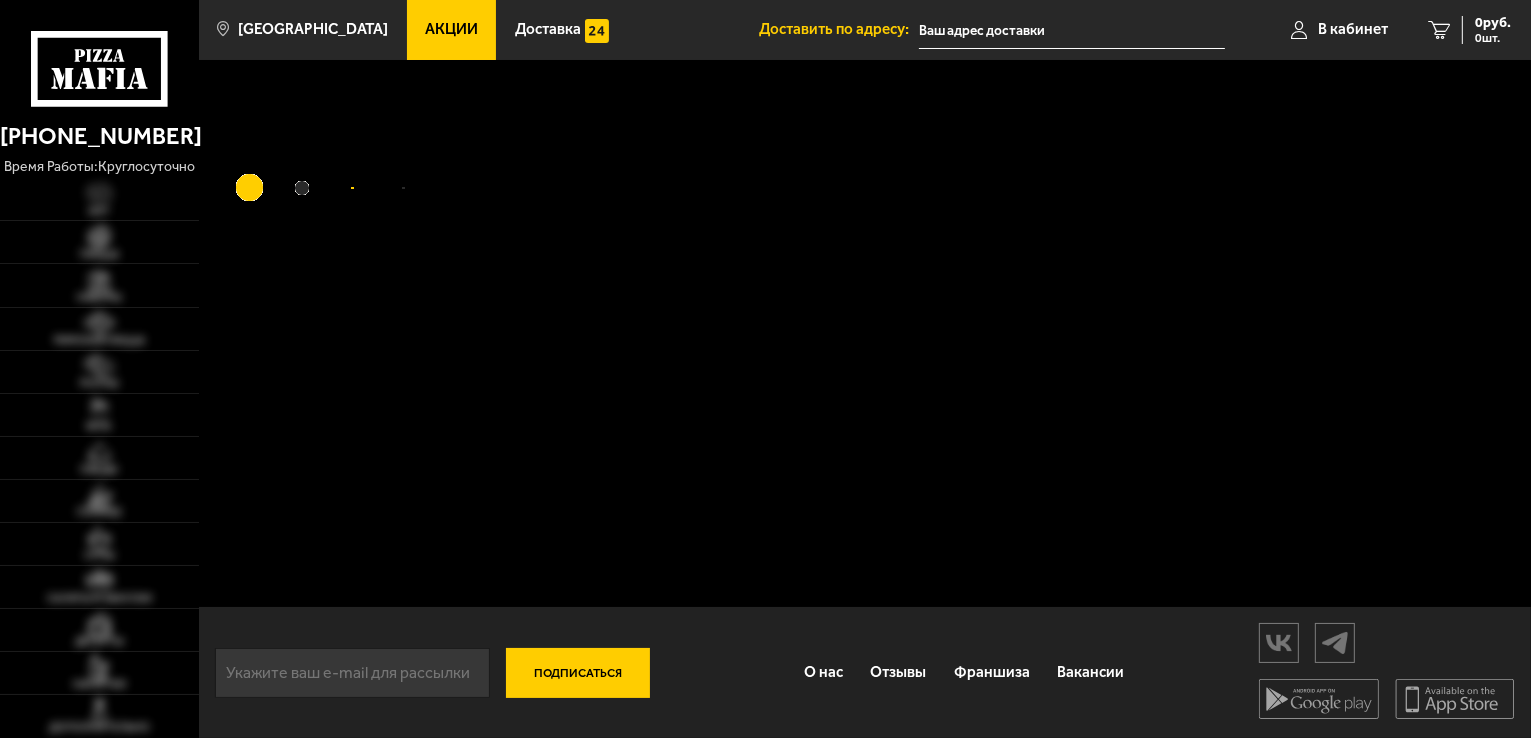 type on "[STREET_ADDRESS][PERSON_NAME]" 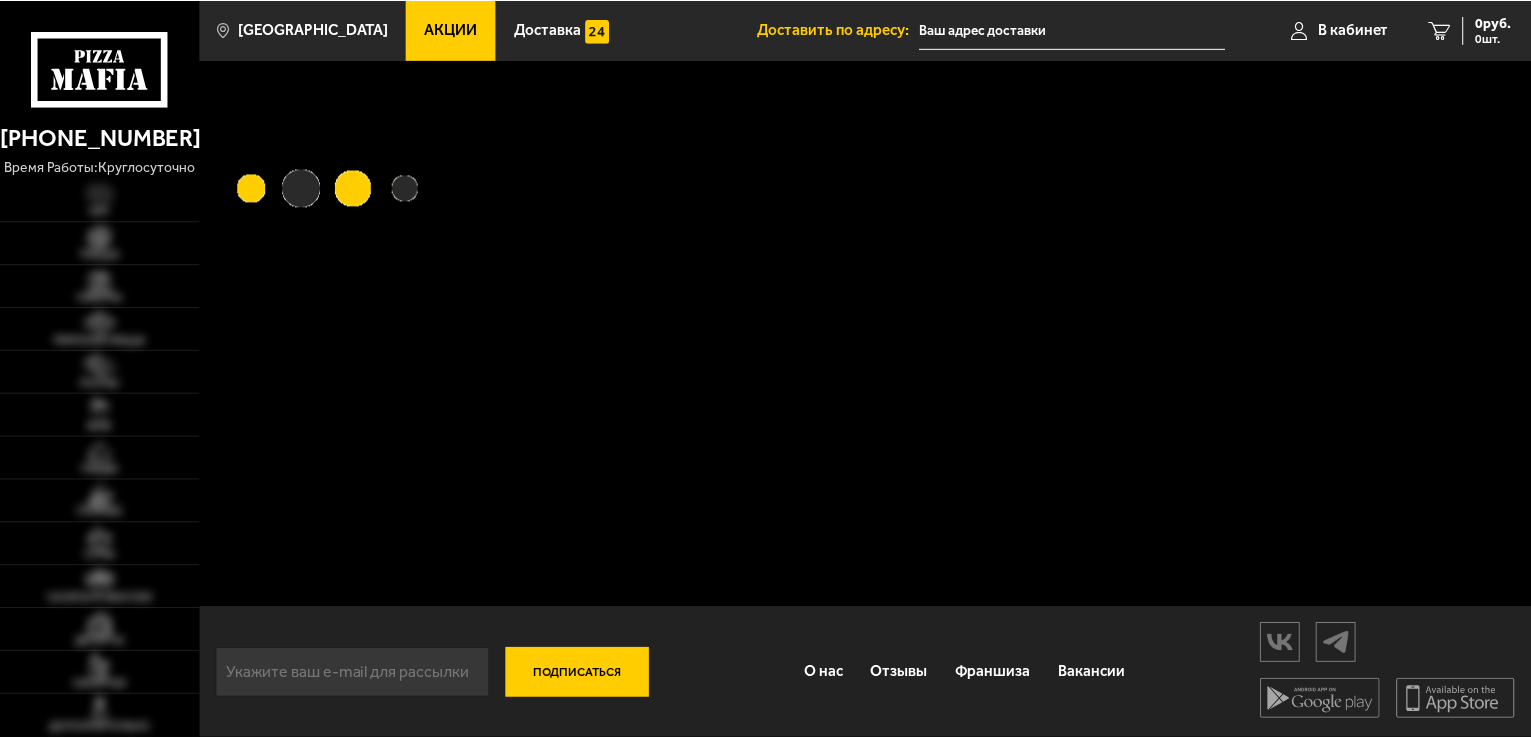 scroll, scrollTop: 0, scrollLeft: 0, axis: both 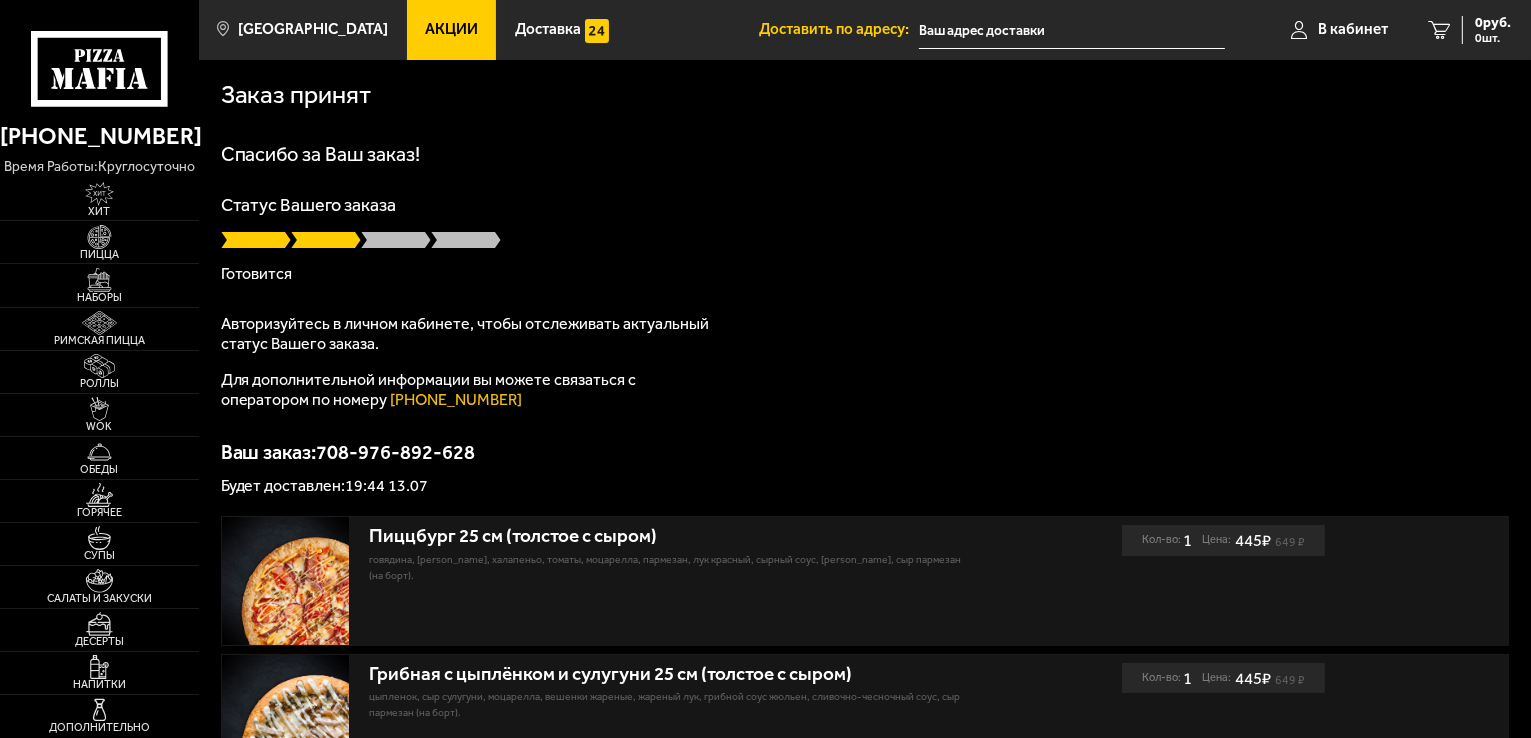 type on "[STREET_ADDRESS][PERSON_NAME]" 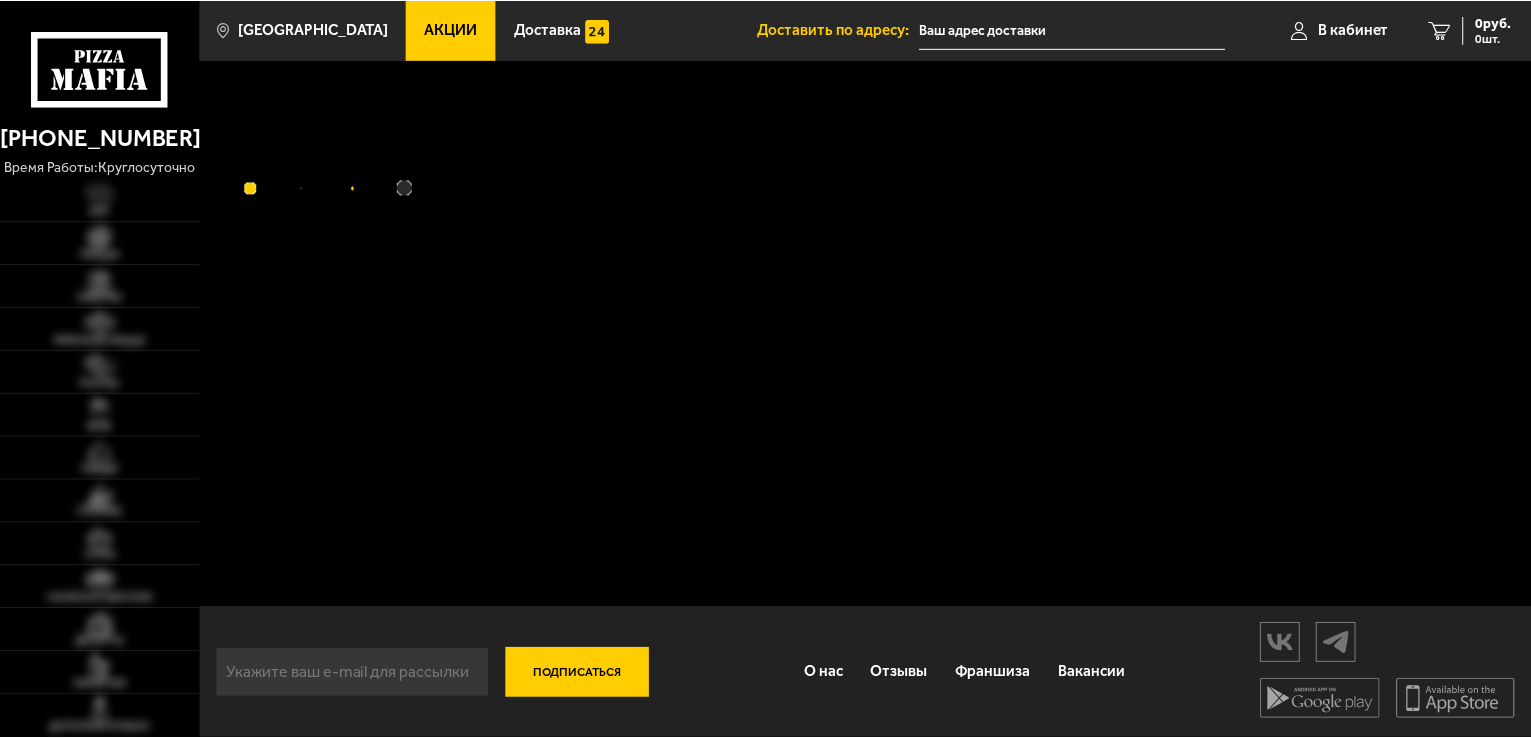 scroll, scrollTop: 0, scrollLeft: 0, axis: both 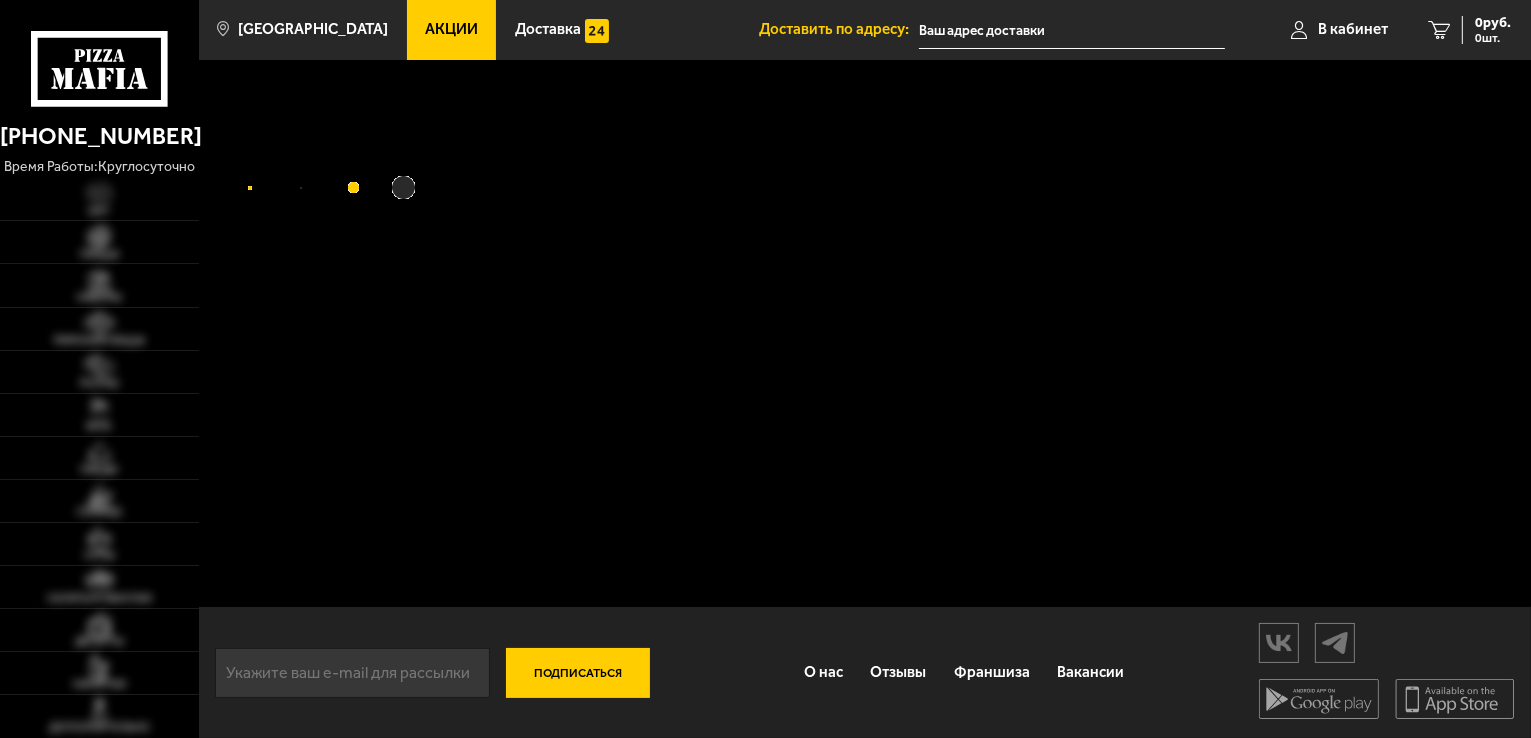 type on "[STREET_ADDRESS][PERSON_NAME]" 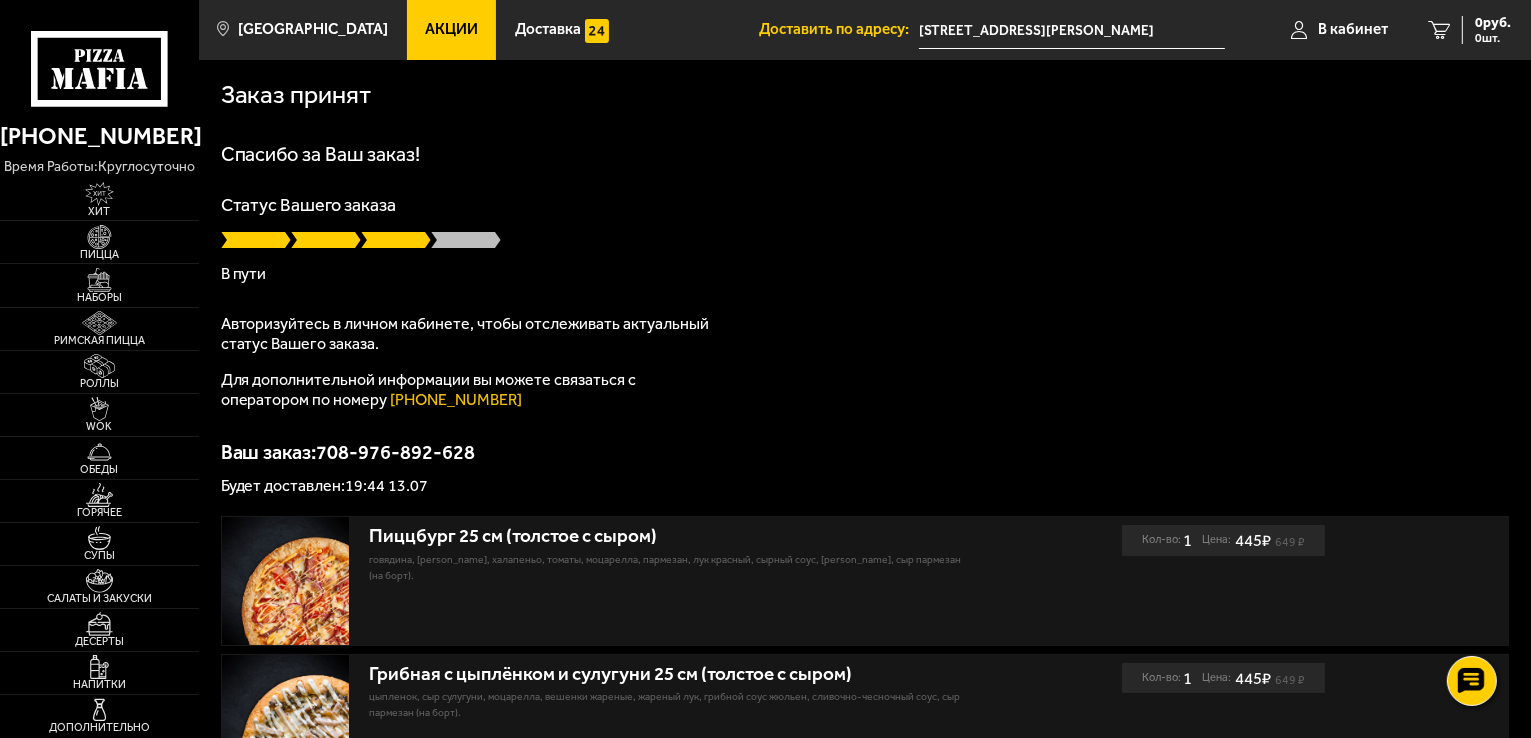 drag, startPoint x: 1535, startPoint y: 382, endPoint x: 1535, endPoint y: 203, distance: 179 